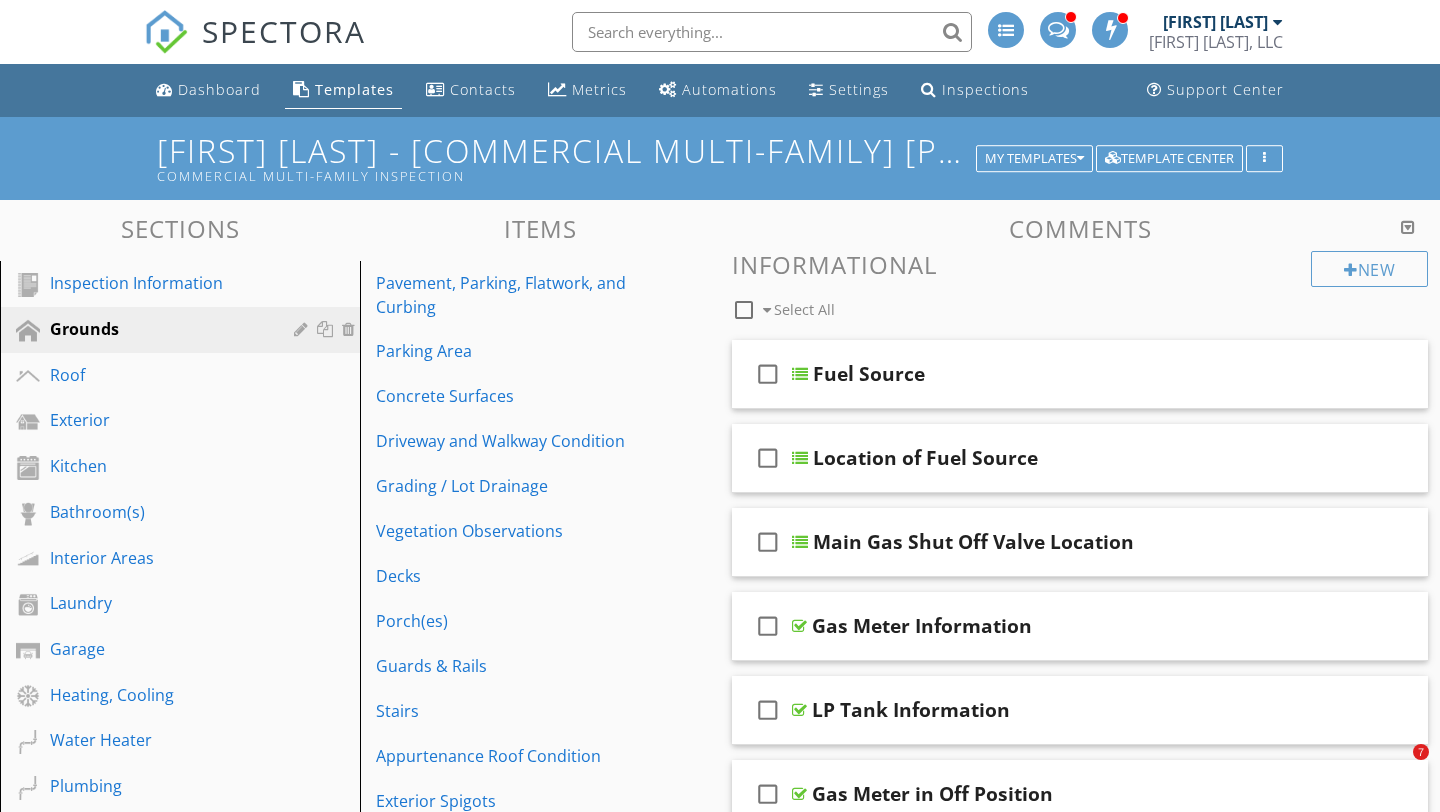scroll, scrollTop: 0, scrollLeft: 0, axis: both 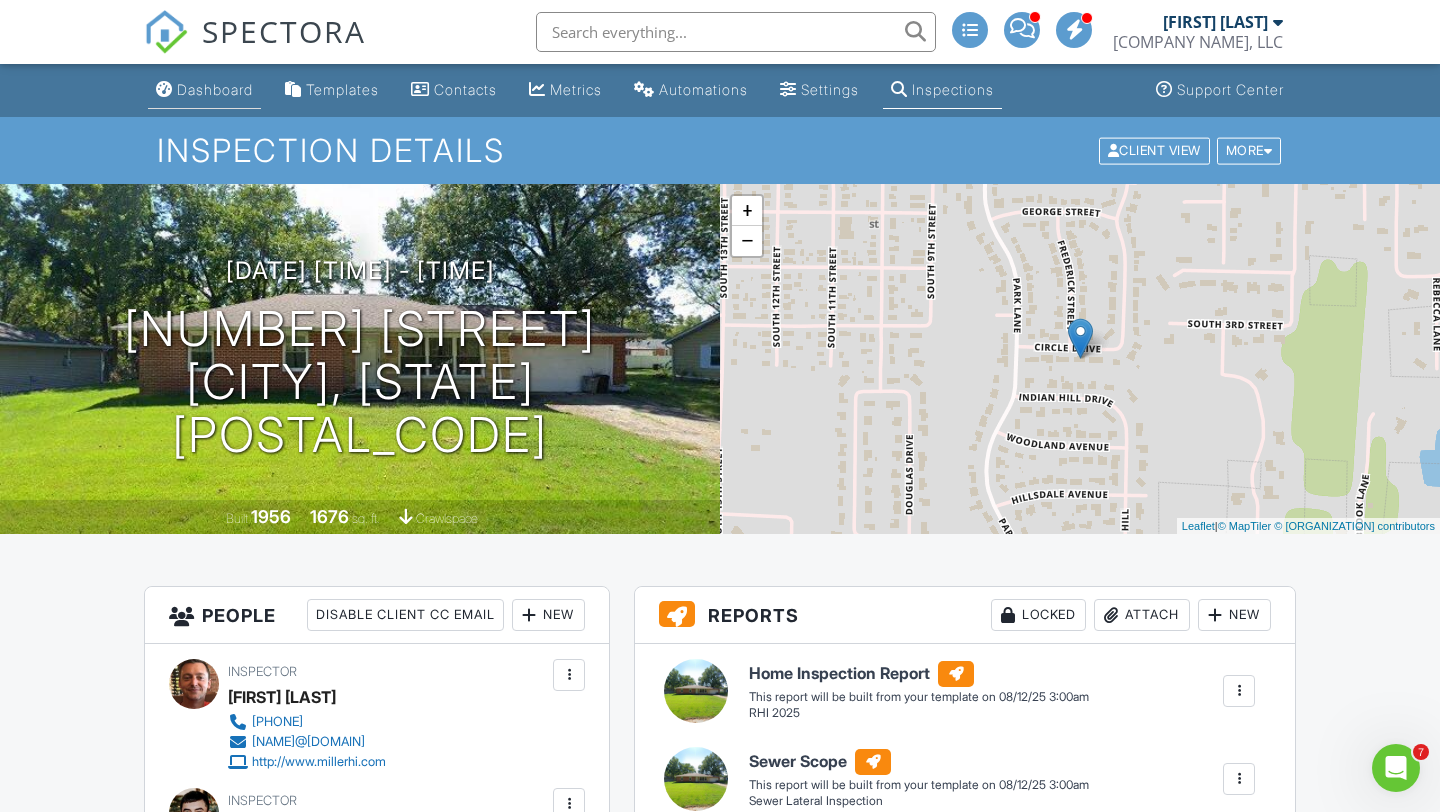 click on "Dashboard" at bounding box center (215, 89) 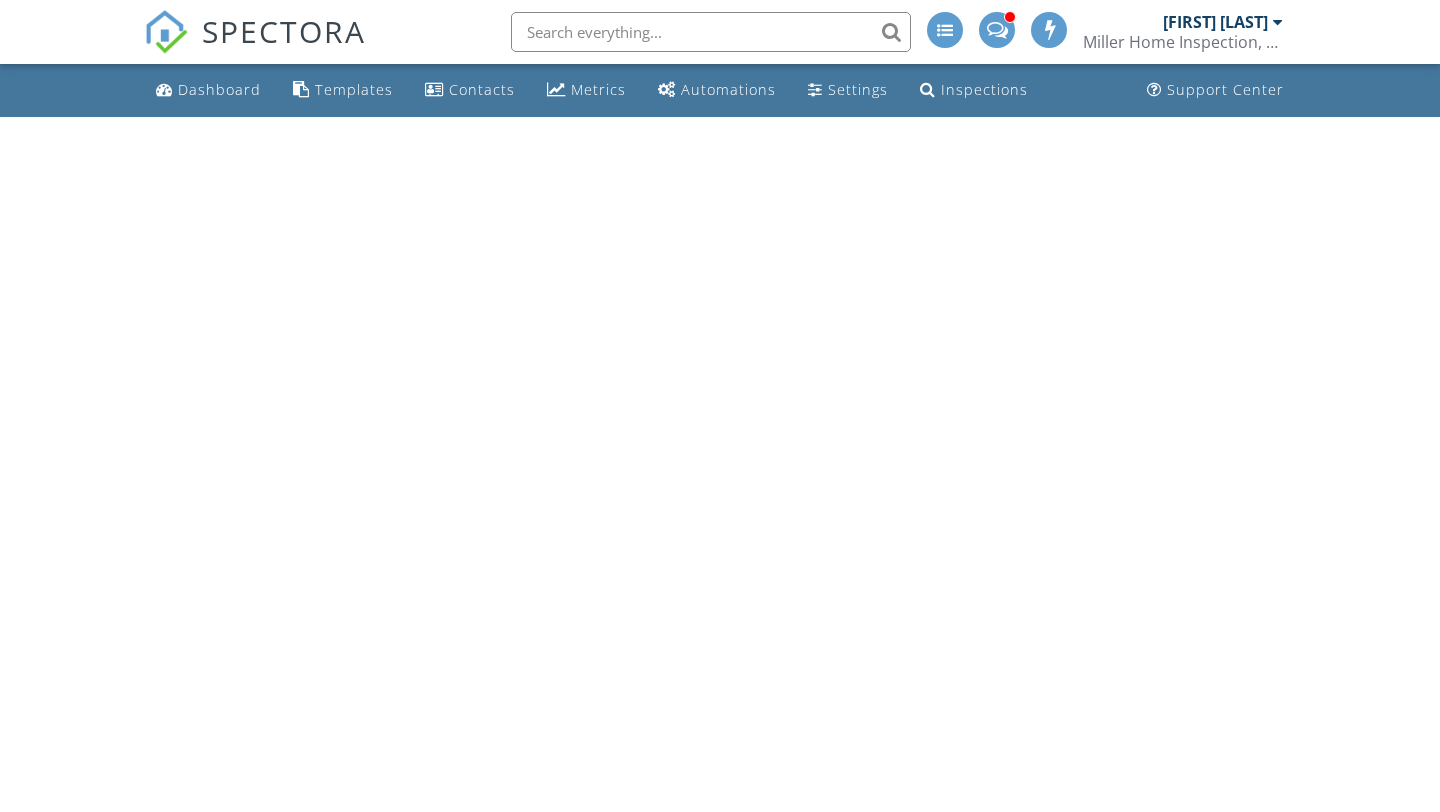 scroll, scrollTop: 0, scrollLeft: 0, axis: both 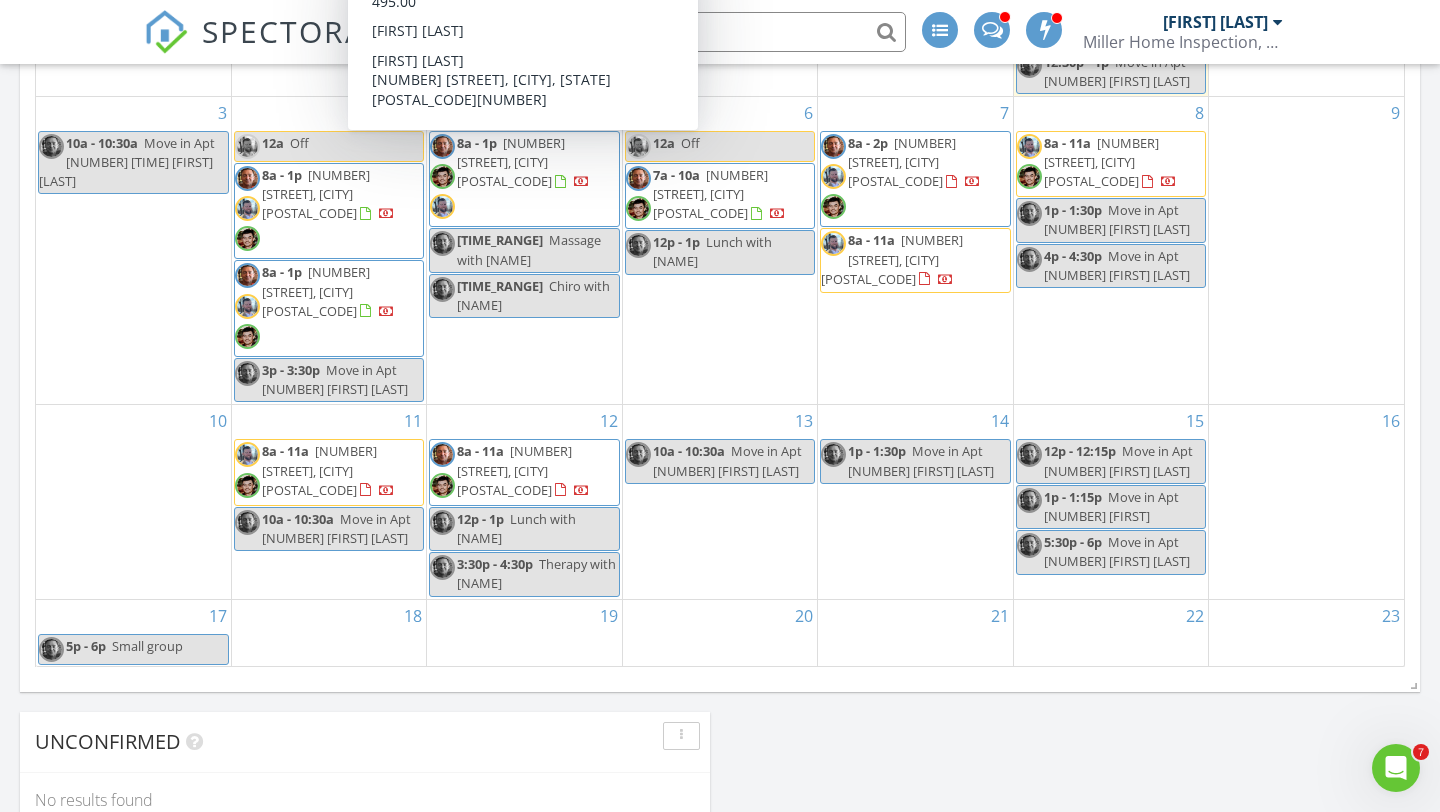 click on "14
1p - 1:30p
Move in Apt 40 Marcus Wanles" at bounding box center [915, 501] 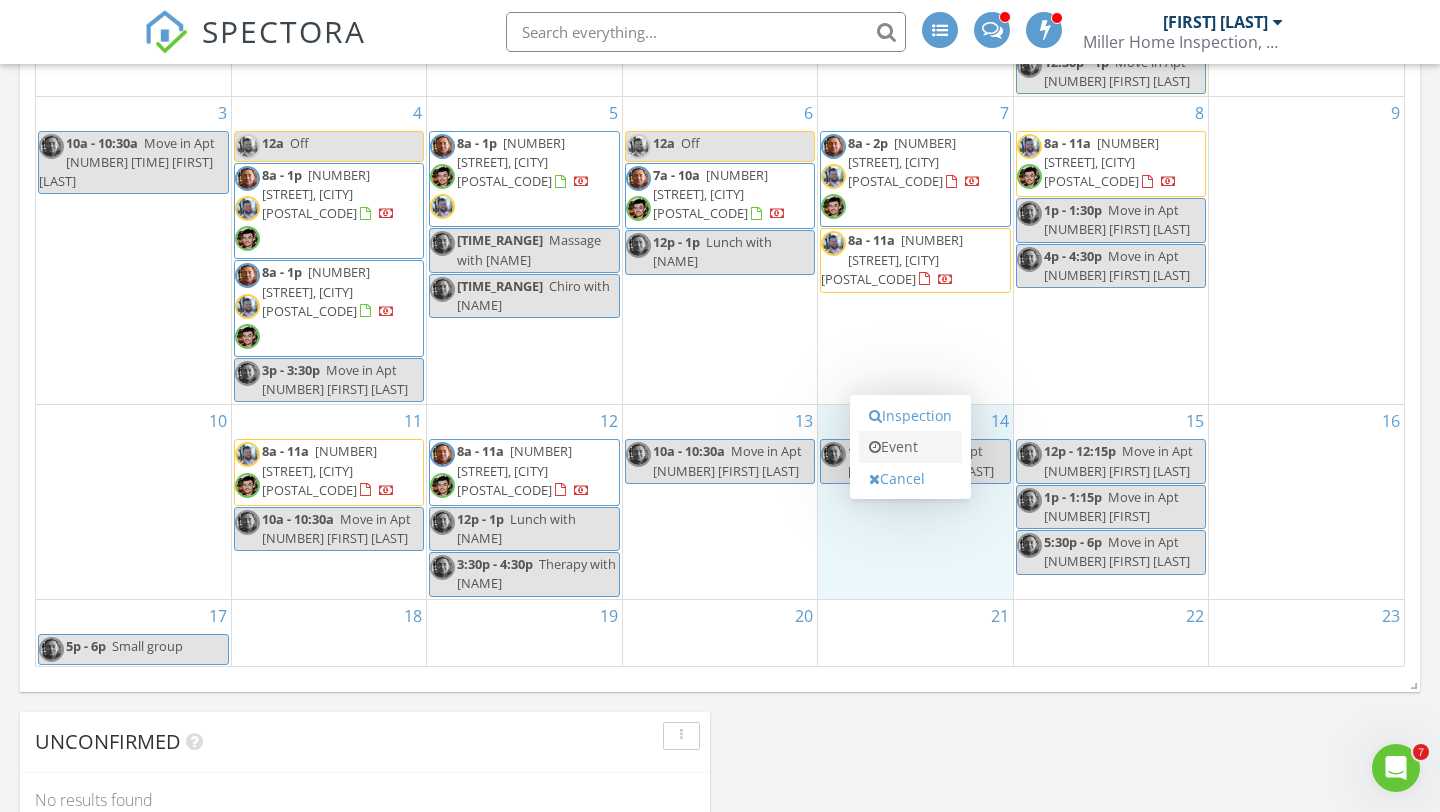 click on "Event" at bounding box center [910, 447] 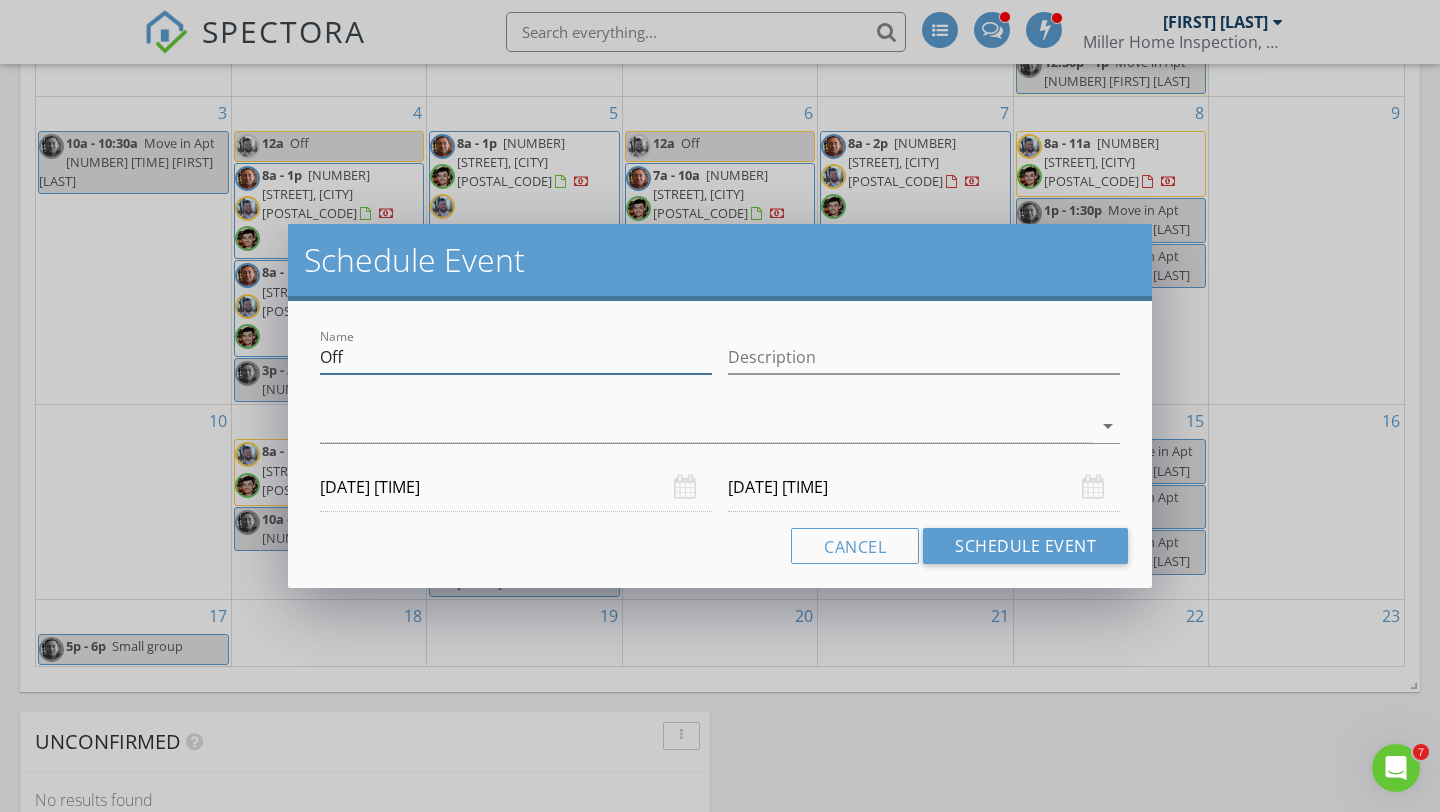 click on "Off" at bounding box center (516, 357) 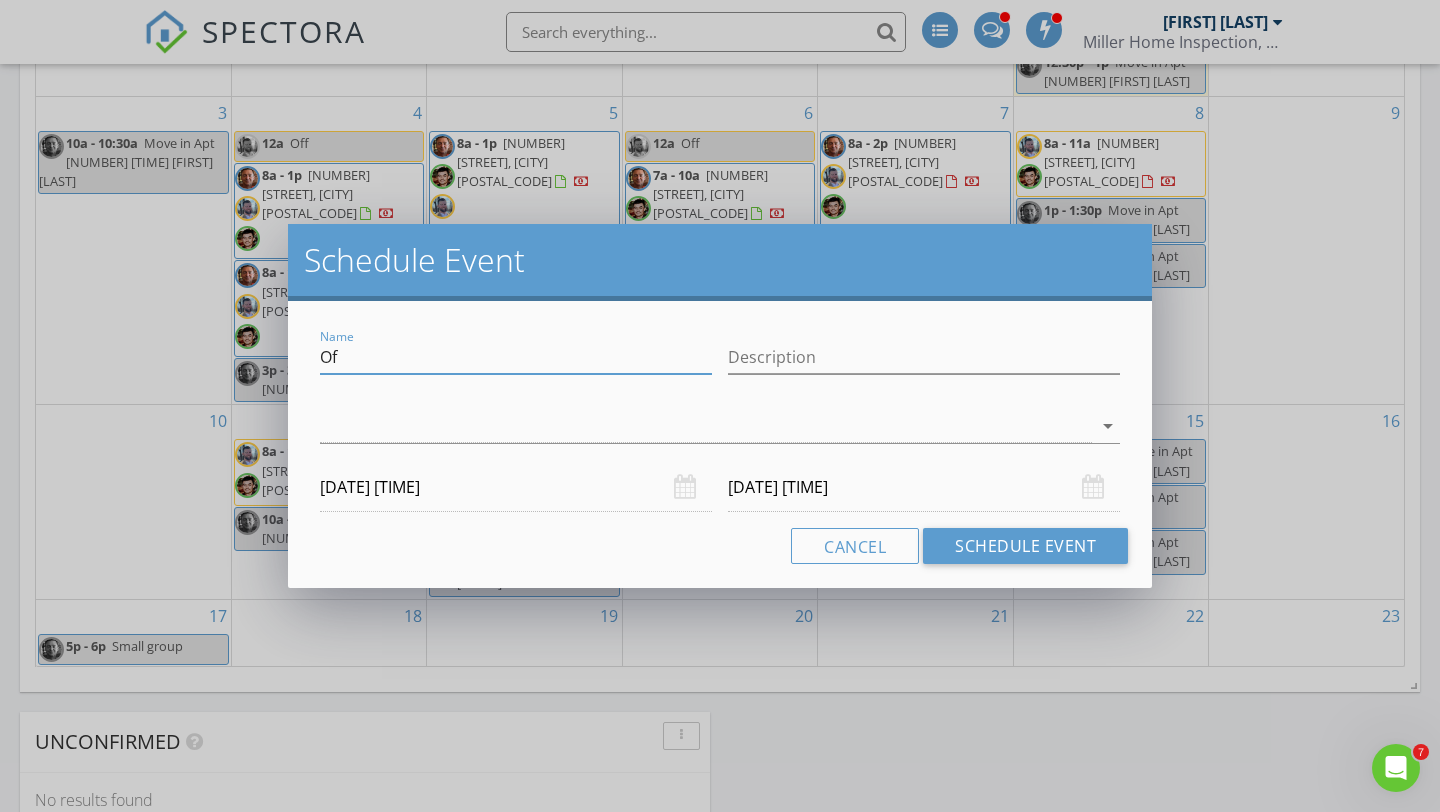 type on "O" 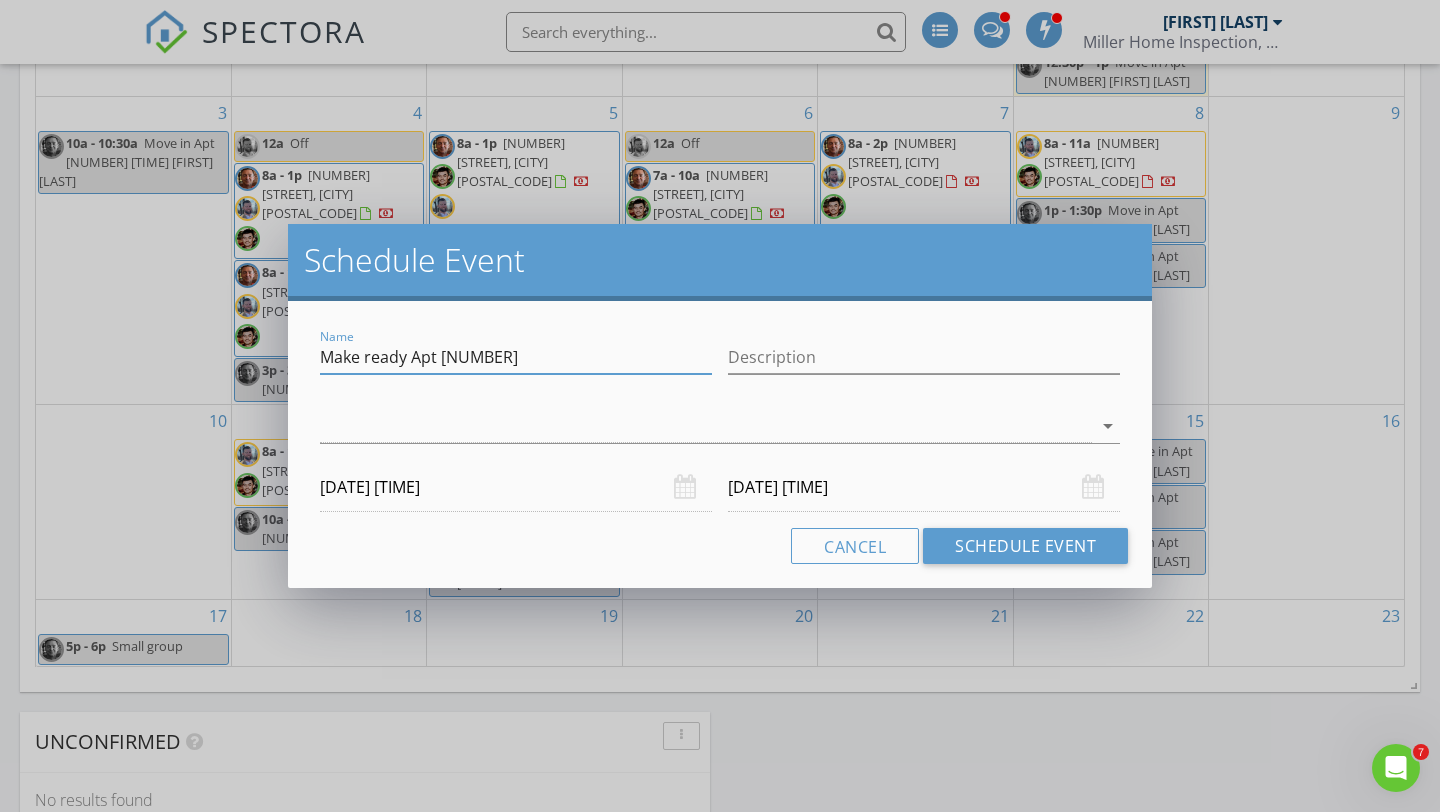 type on "Make ready Apt 33" 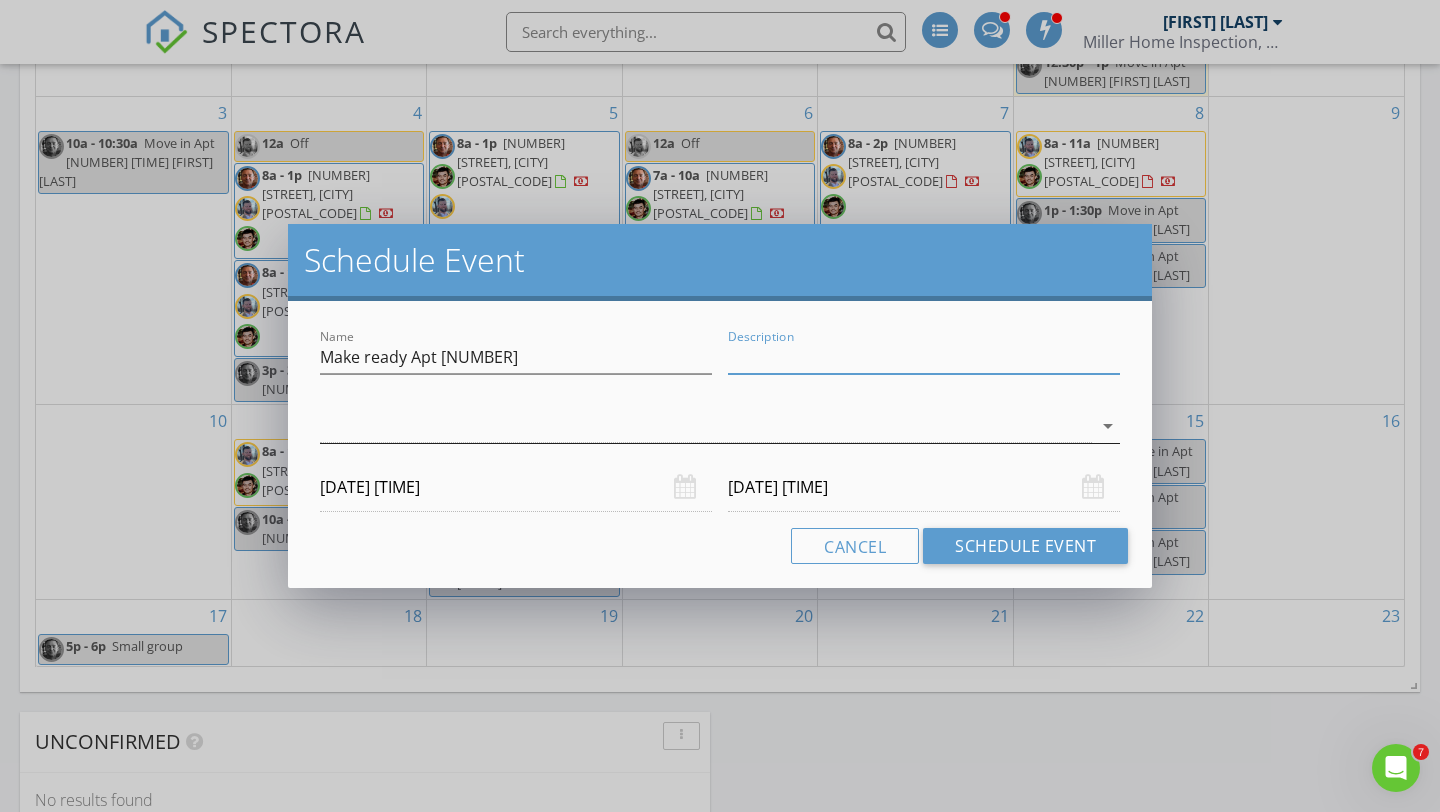 click at bounding box center (706, 426) 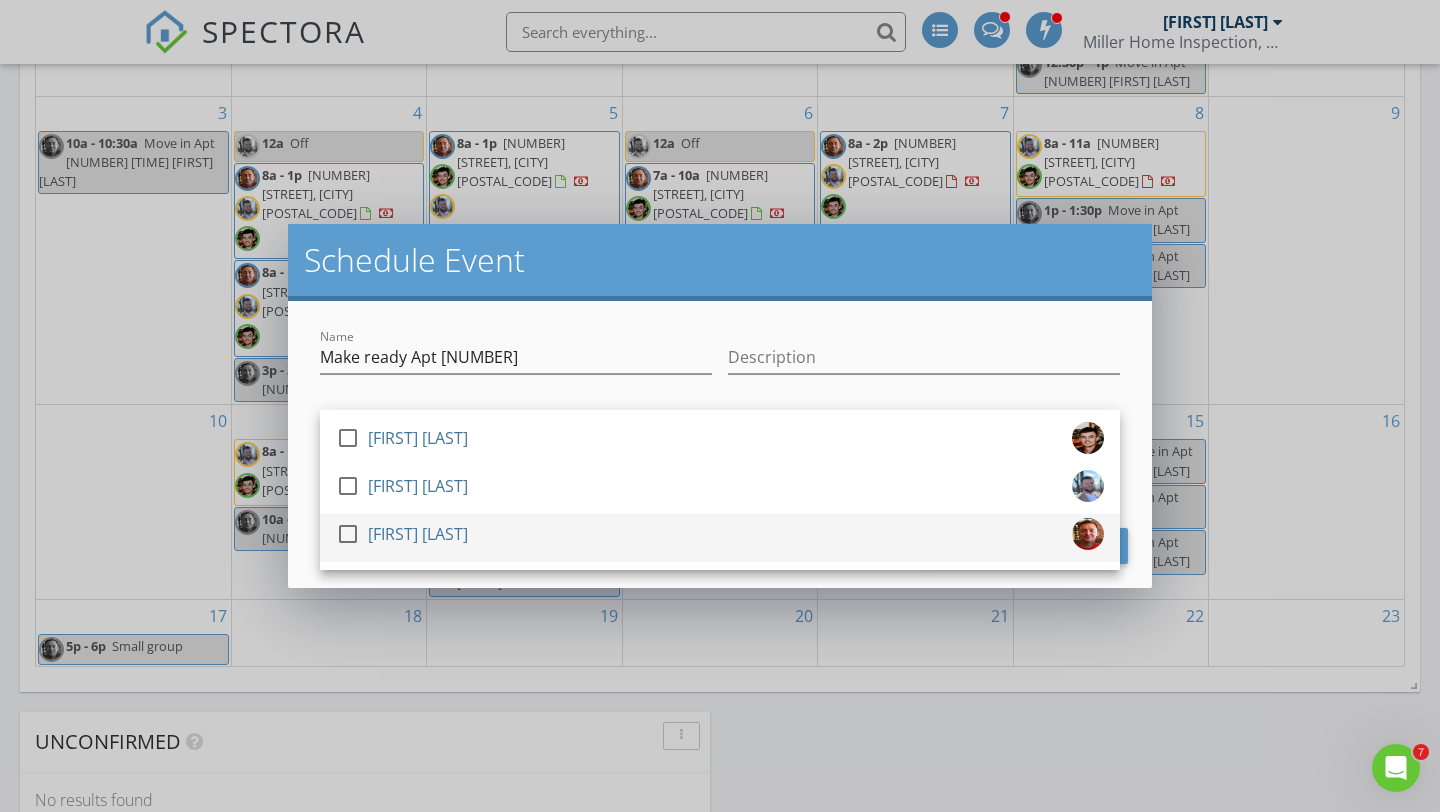 click at bounding box center [348, 534] 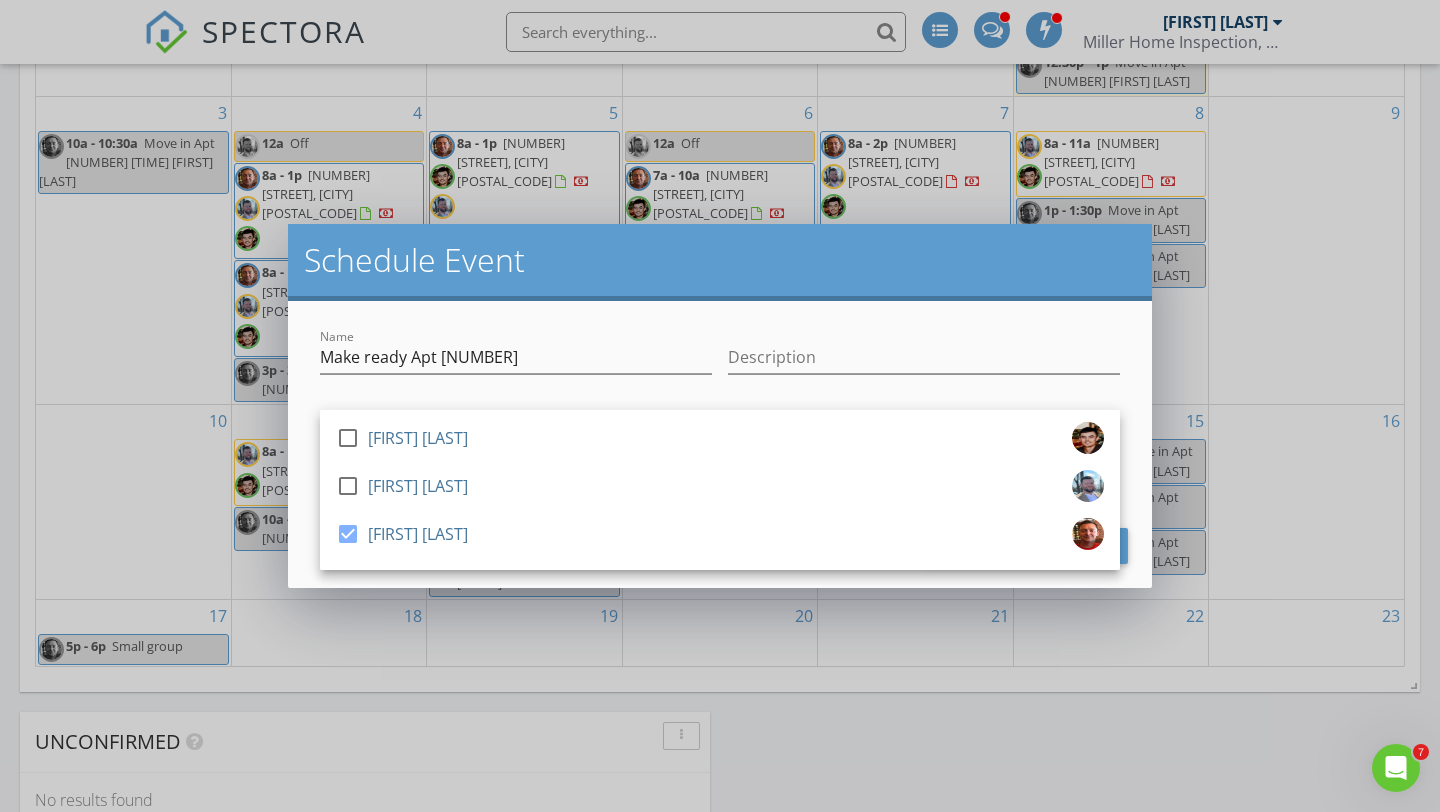 click on "Name Make ready Apt 33   Description     check_box_outline_blank   Zach Pendegraft   check_box_outline_blank   Daniel Henderson   check_box   David Miller   David Miller arrow_drop_down   08/14/2025 12:00 AM   08/15/2025 12:00 AM         Cancel   Schedule Event" at bounding box center (720, 444) 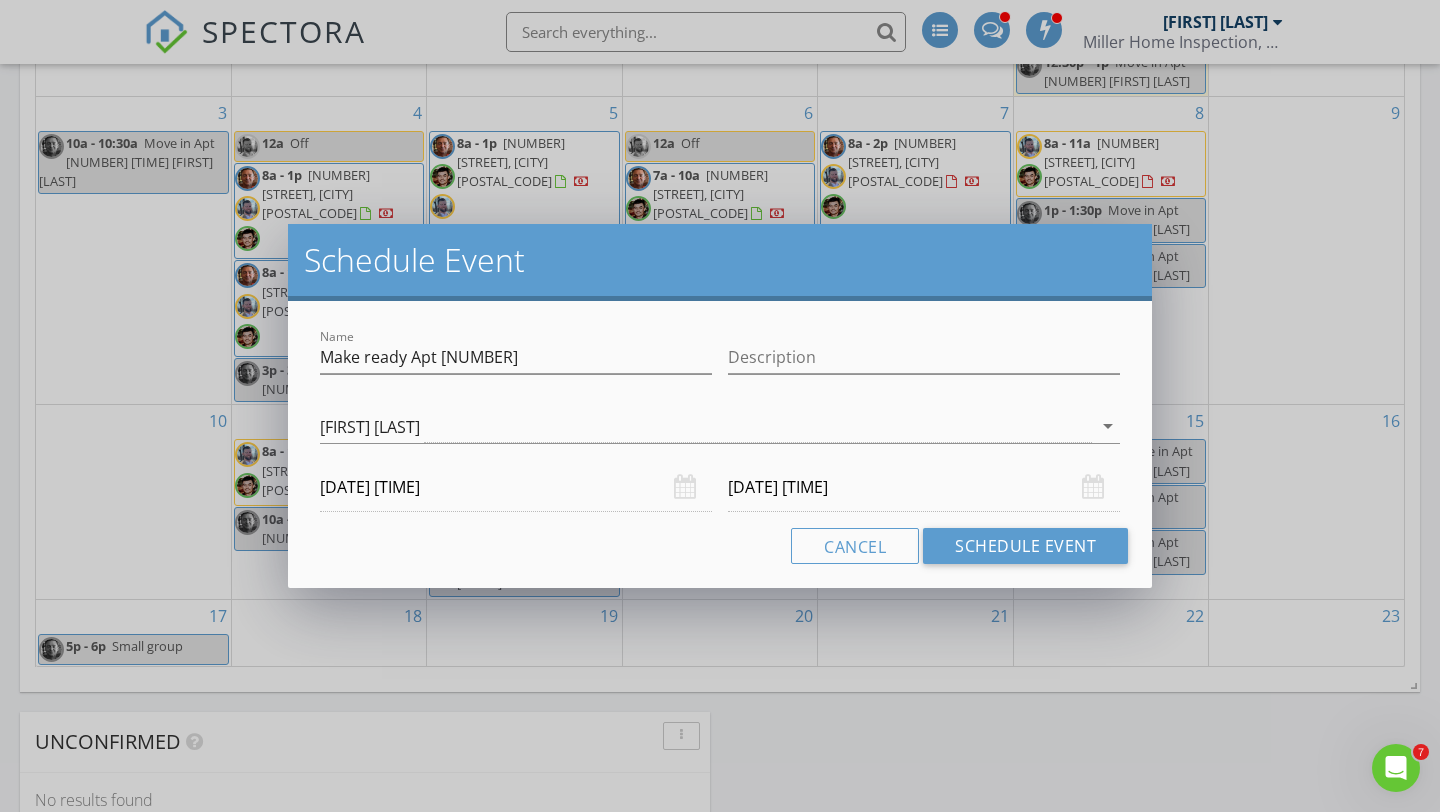 click on "08/14/2025 12:00 AM" at bounding box center [516, 487] 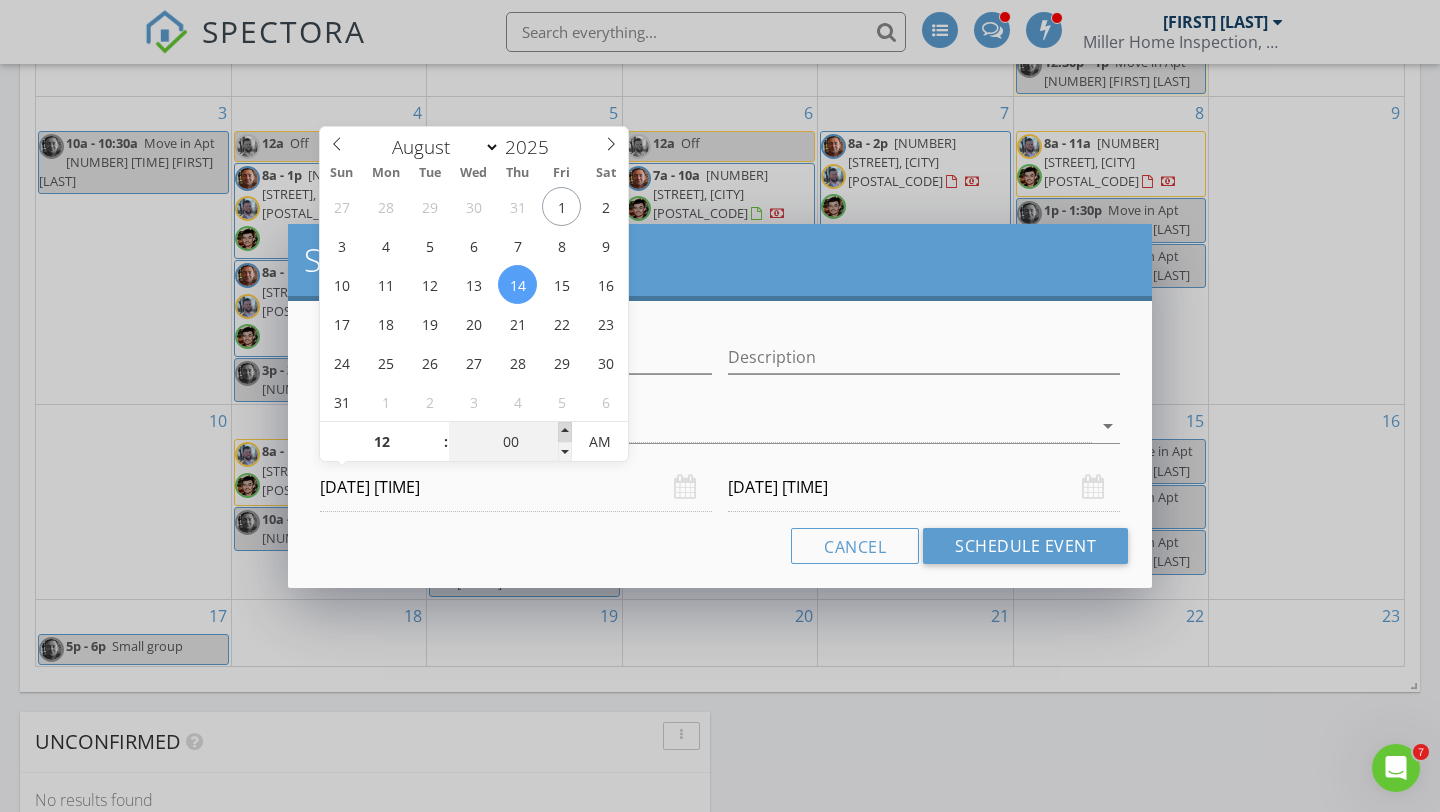 type on "05" 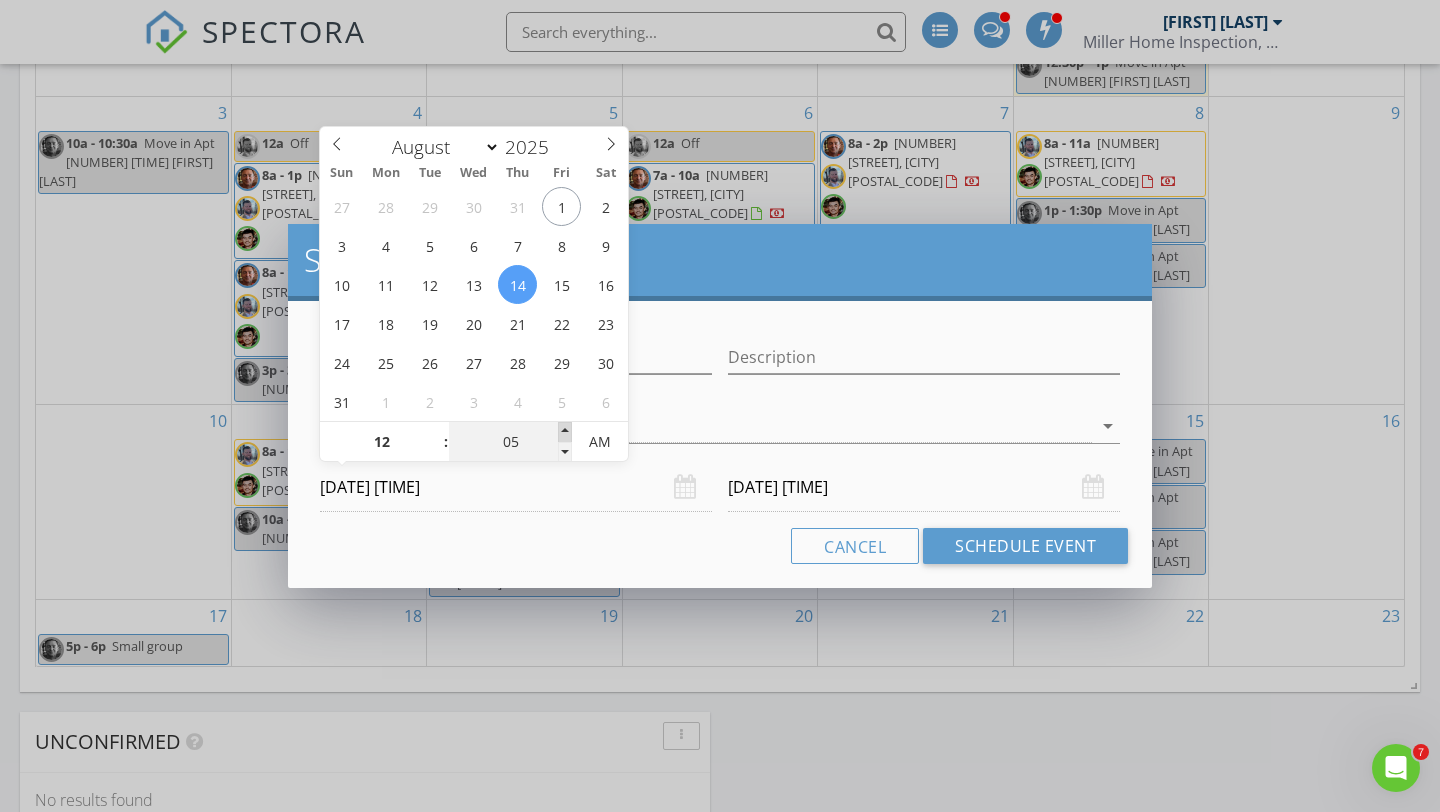 click at bounding box center (565, 432) 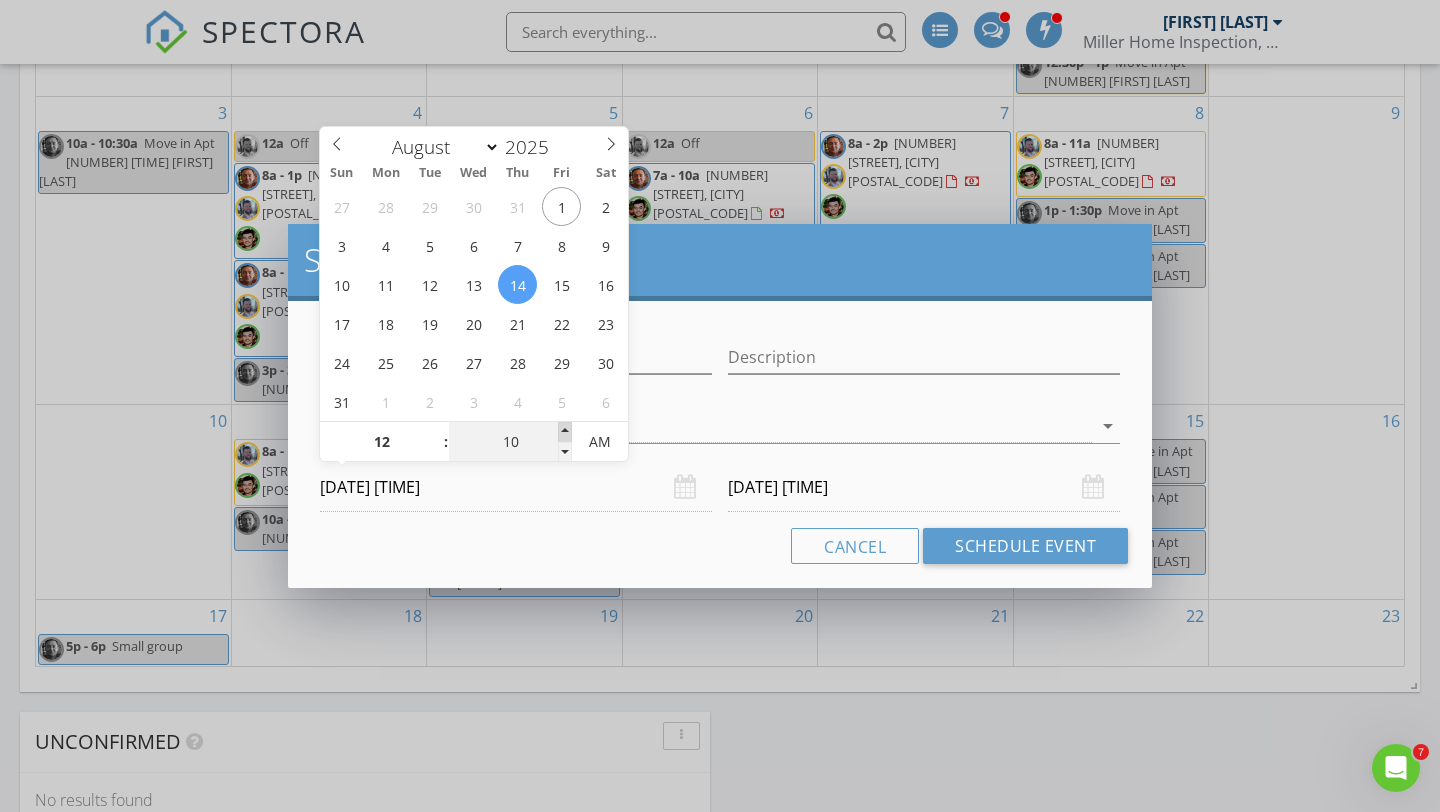 click at bounding box center (565, 432) 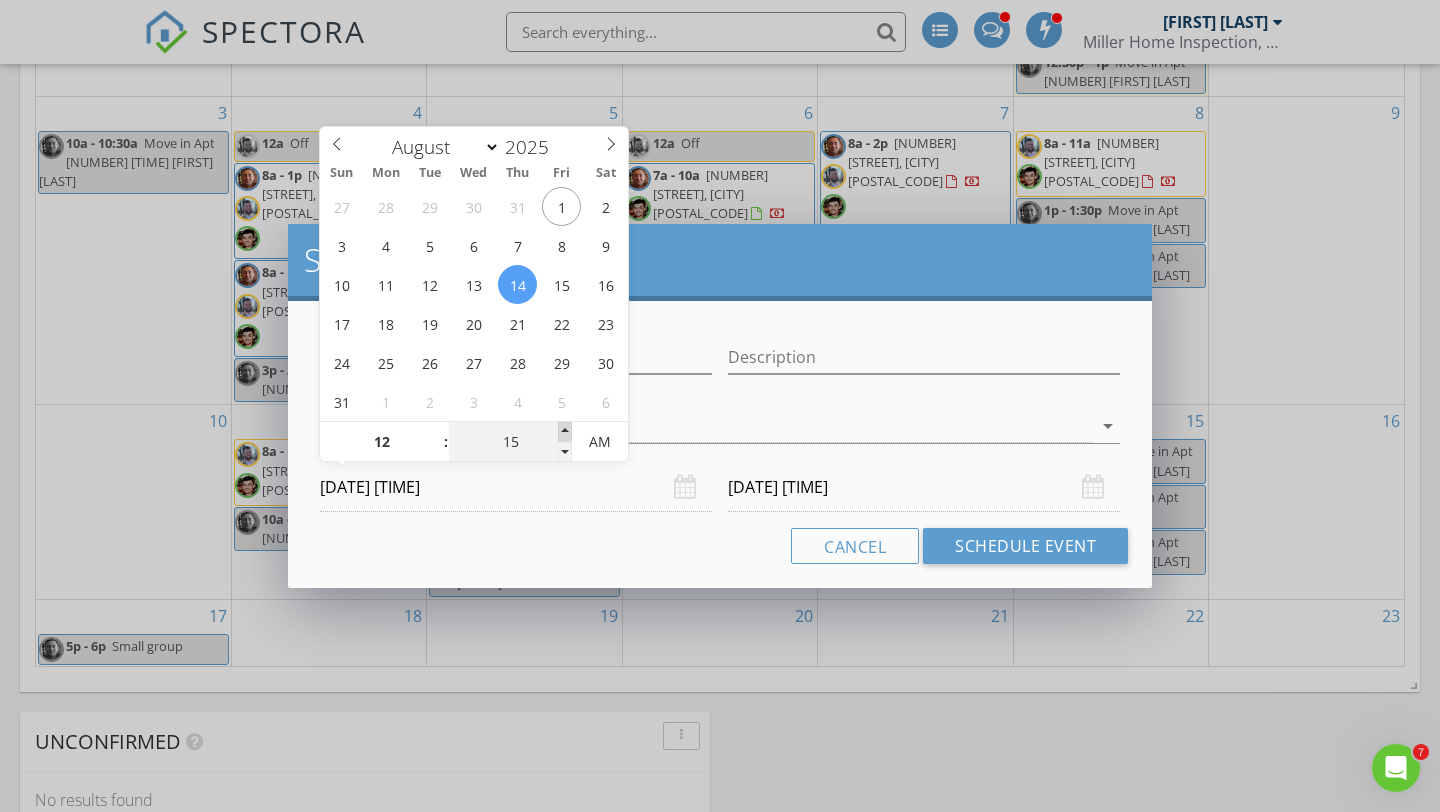 type on "20" 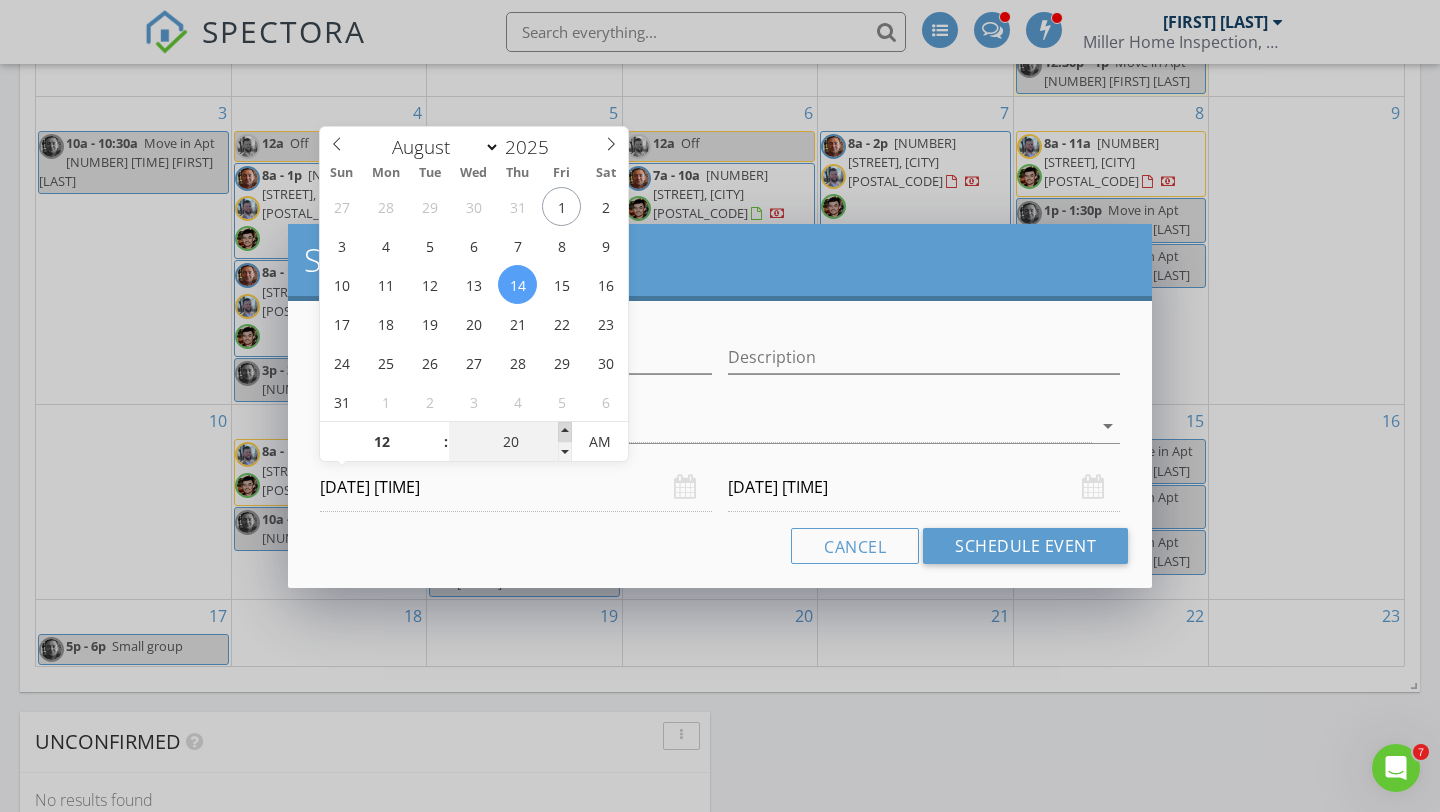 click at bounding box center [565, 432] 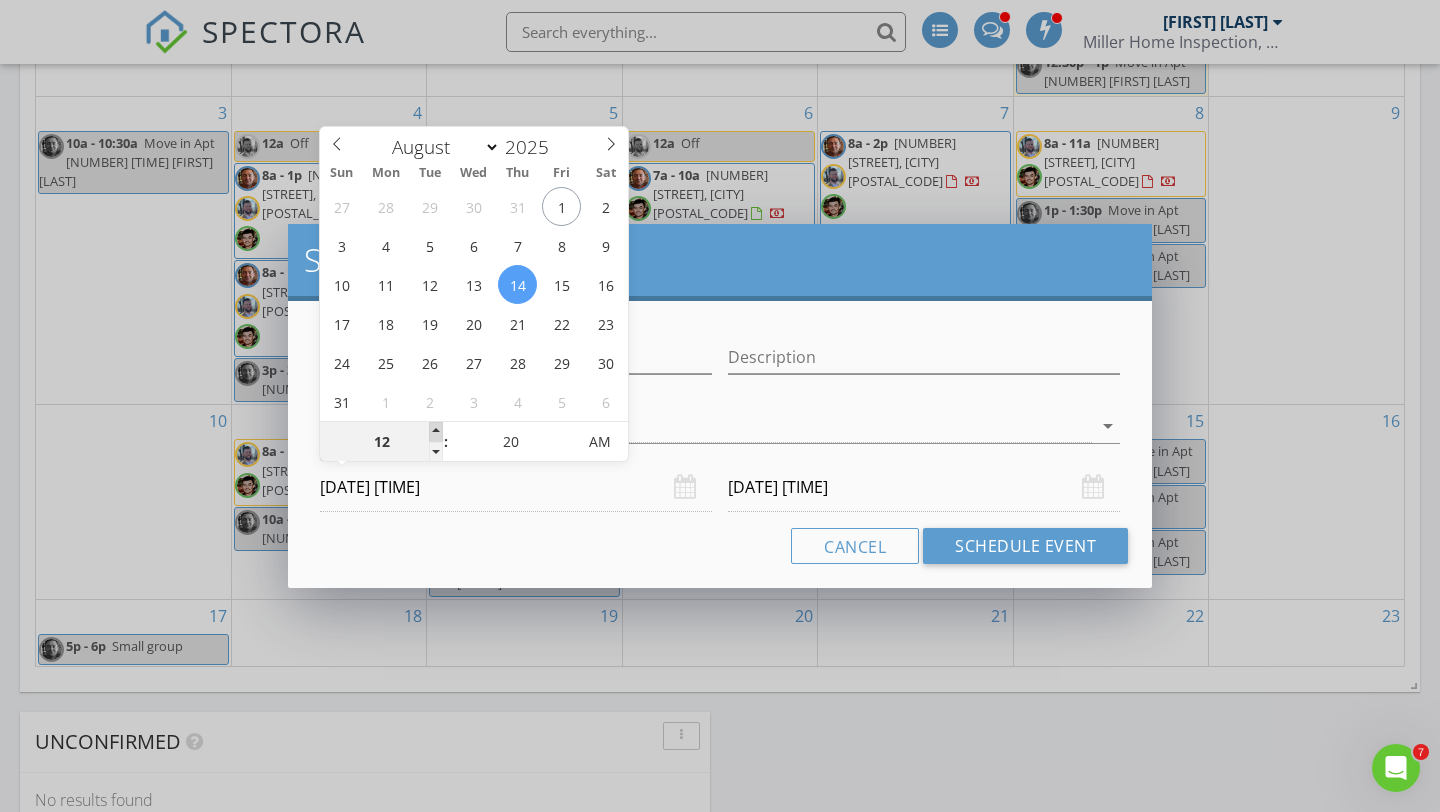 click at bounding box center (436, 432) 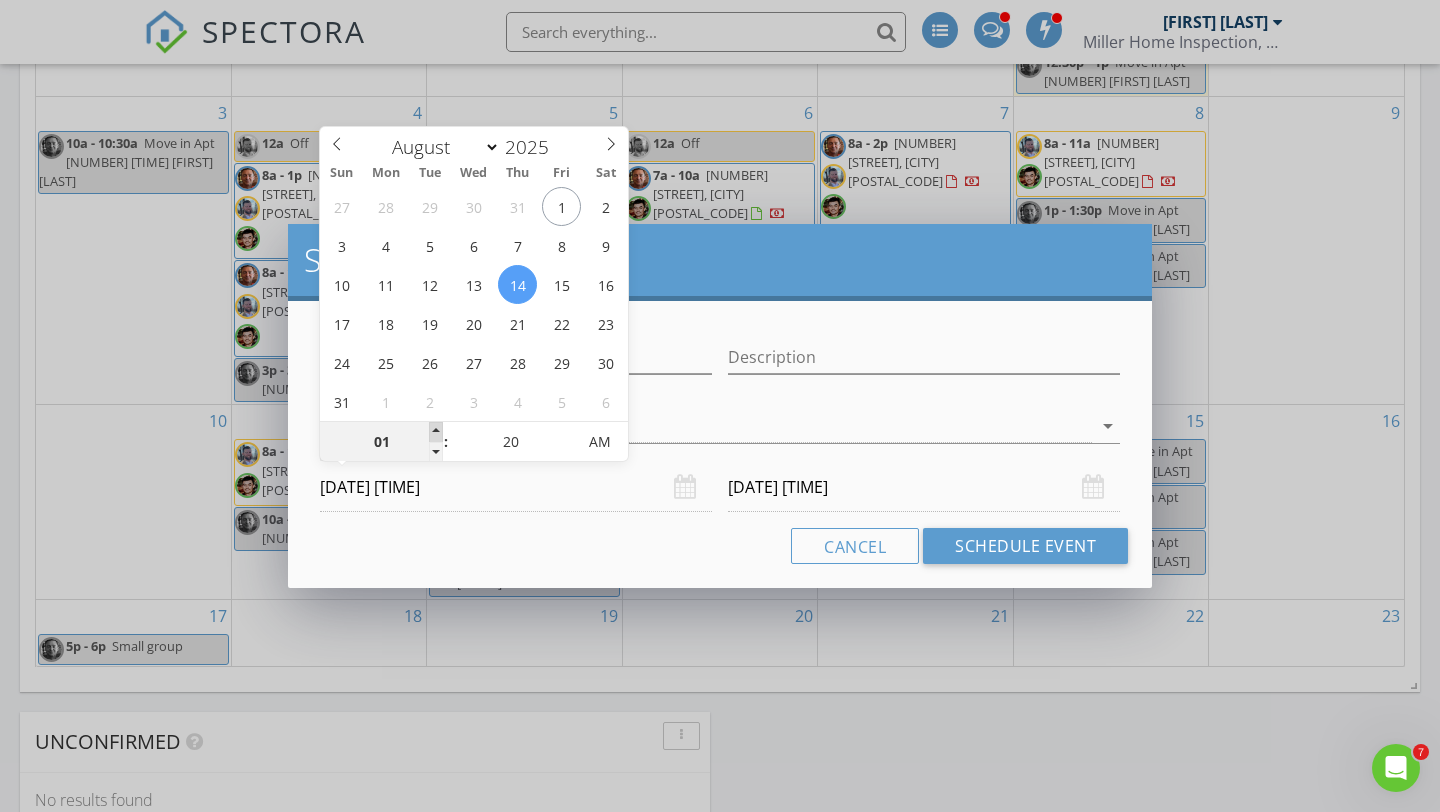 click at bounding box center (436, 432) 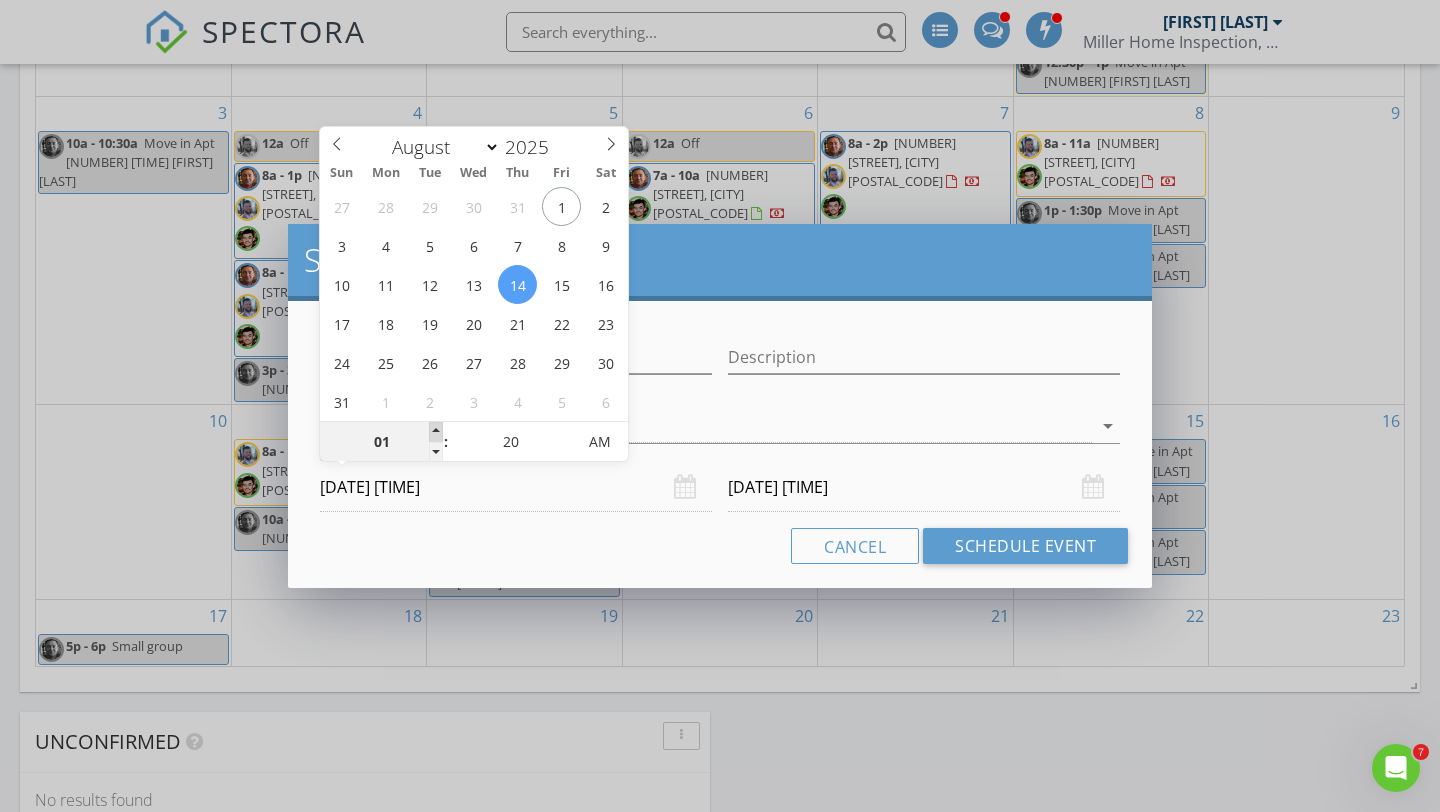 click at bounding box center [436, 432] 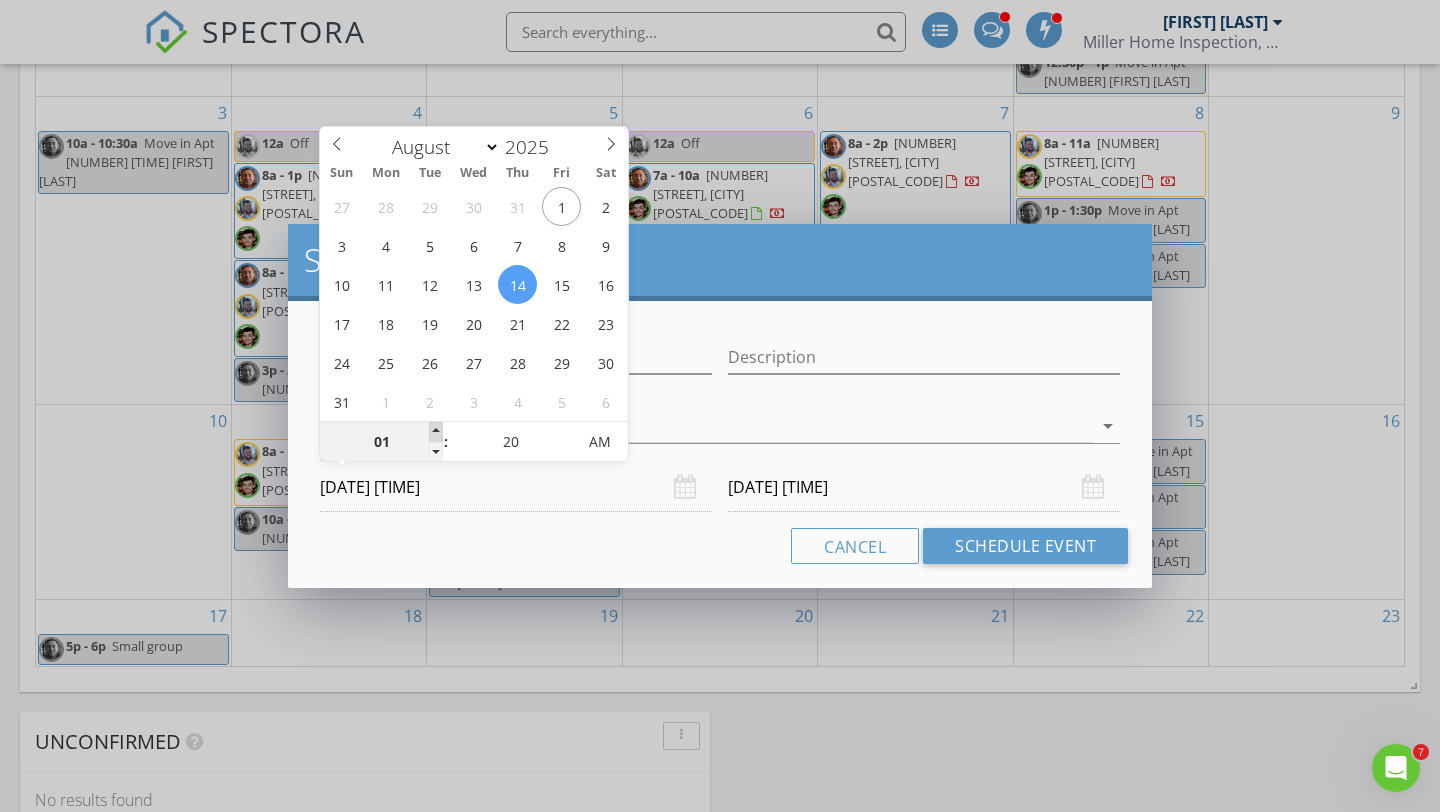 type on "04" 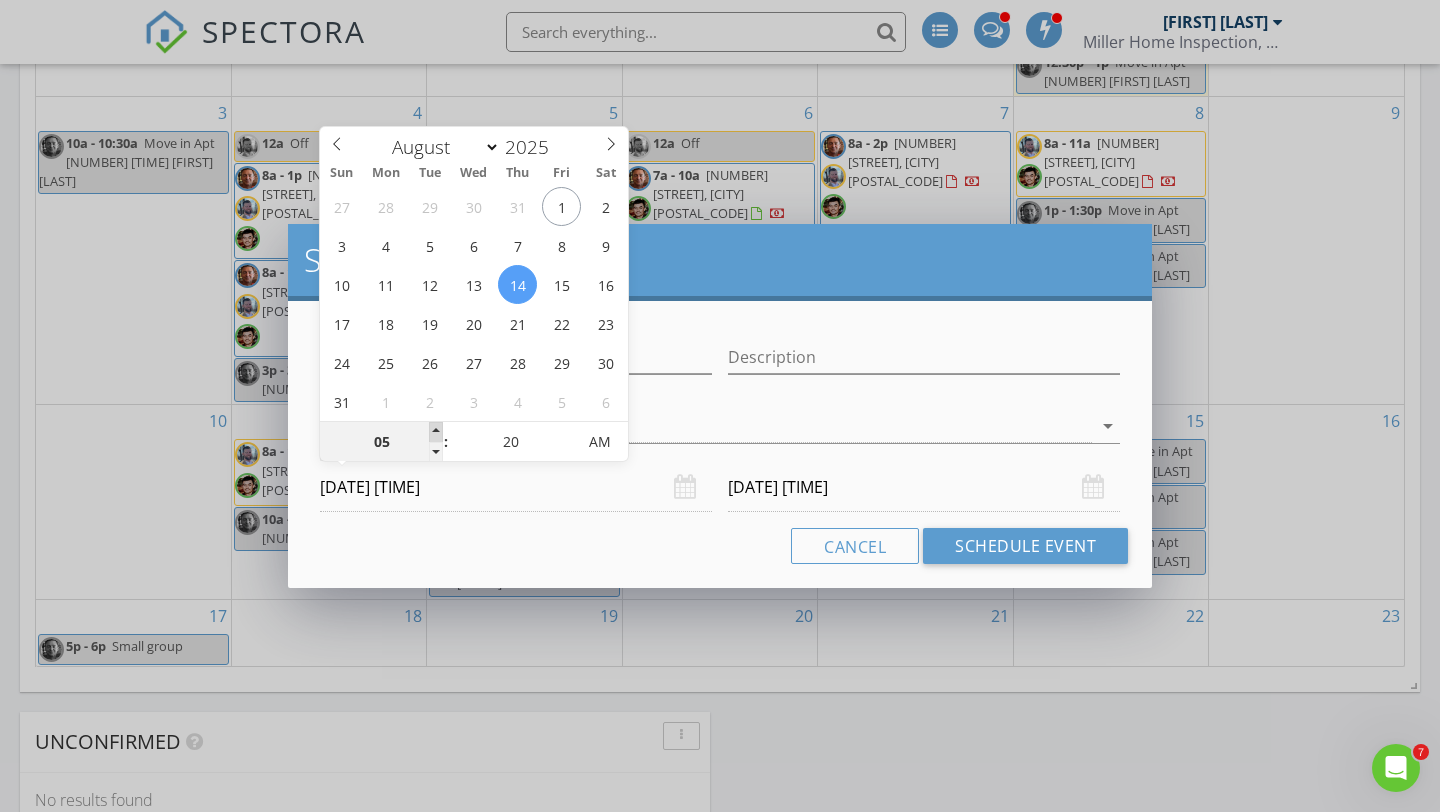 click at bounding box center [436, 432] 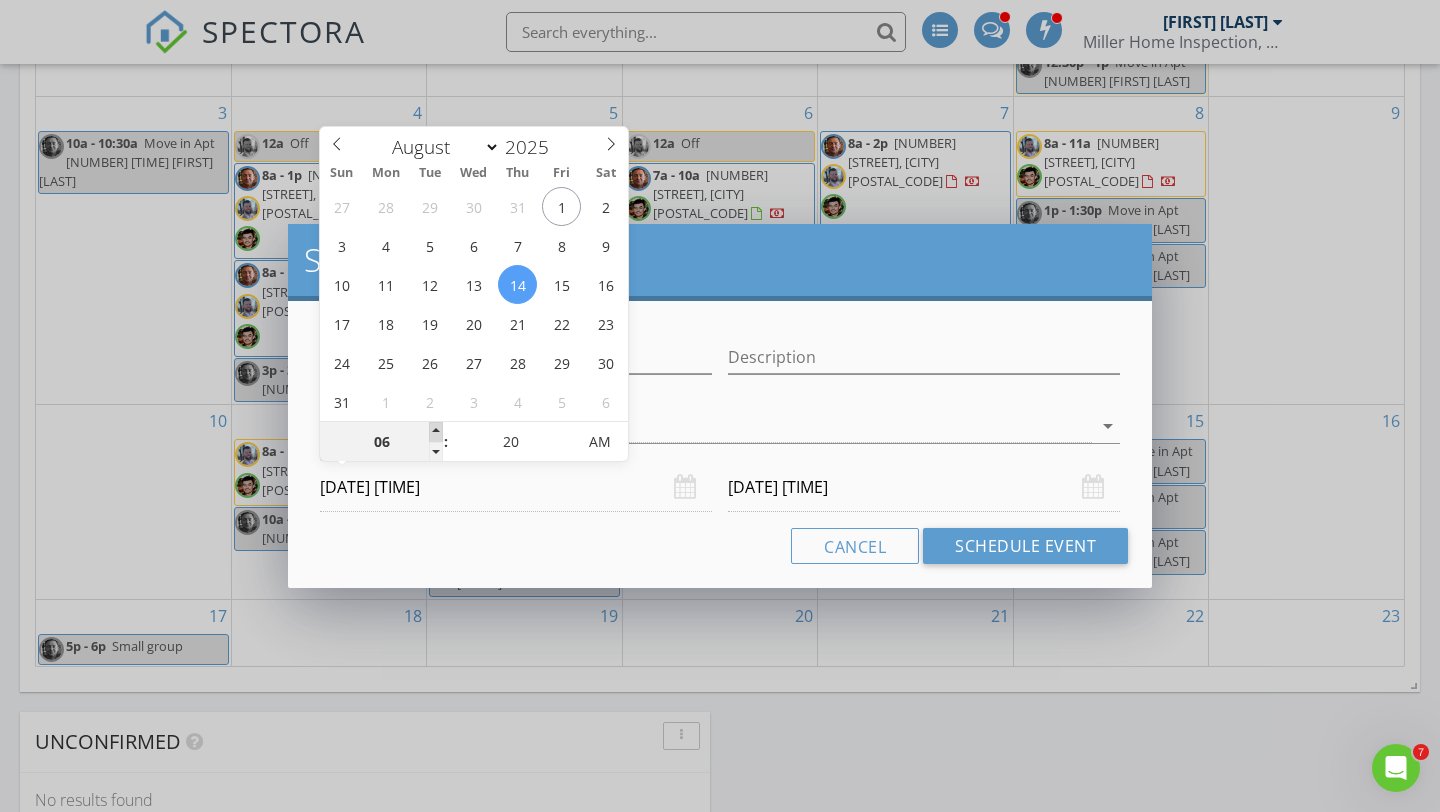 click at bounding box center (436, 432) 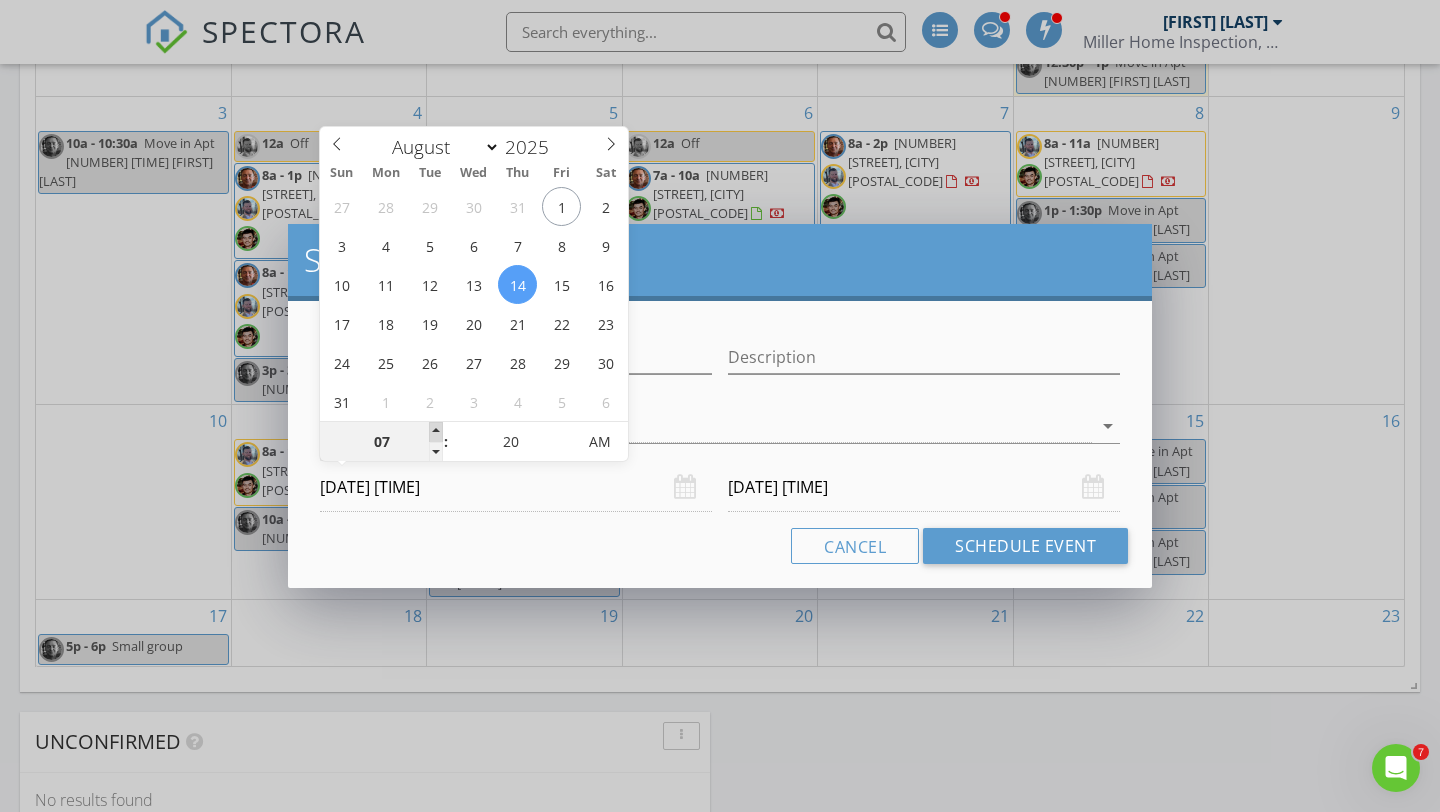 type on "08" 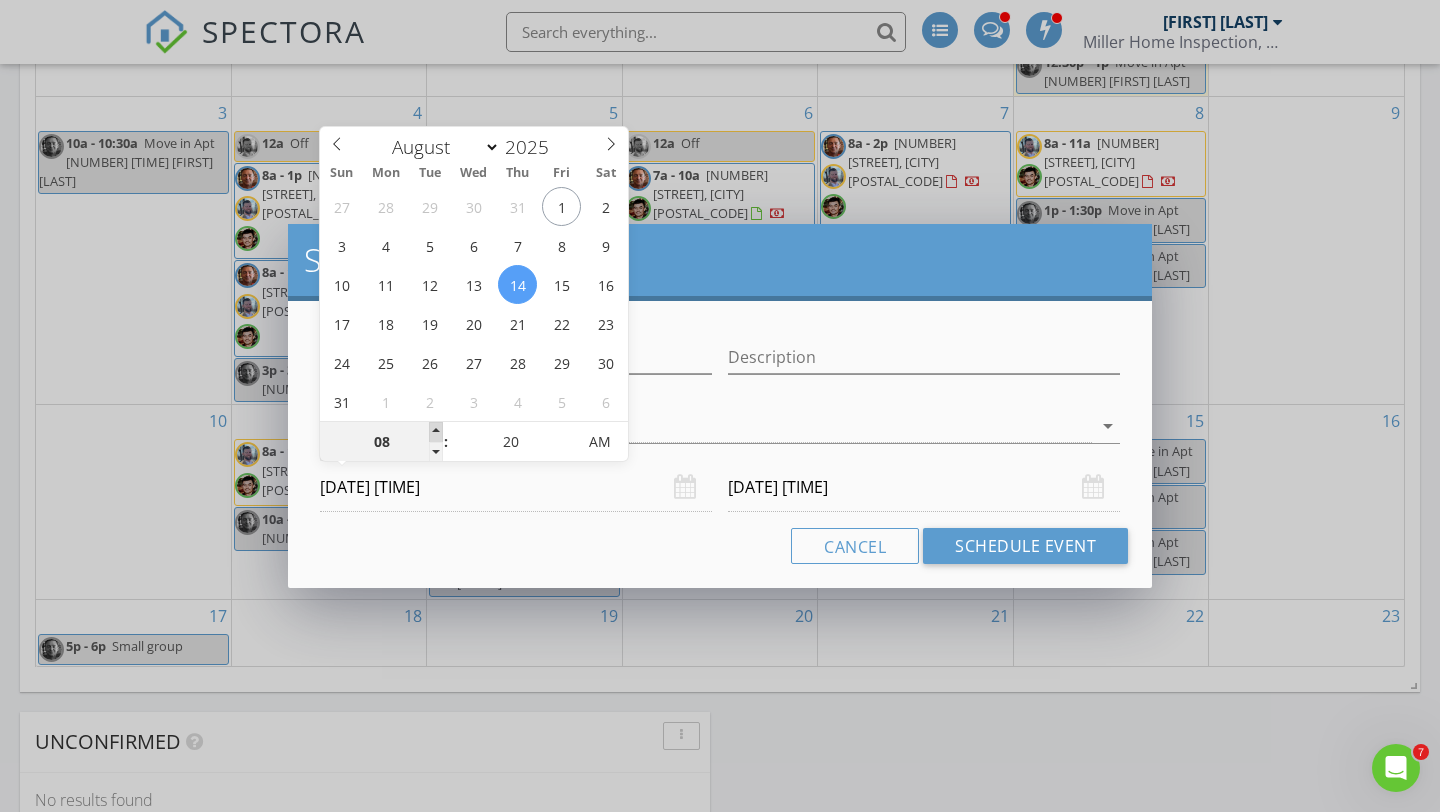 click at bounding box center (436, 432) 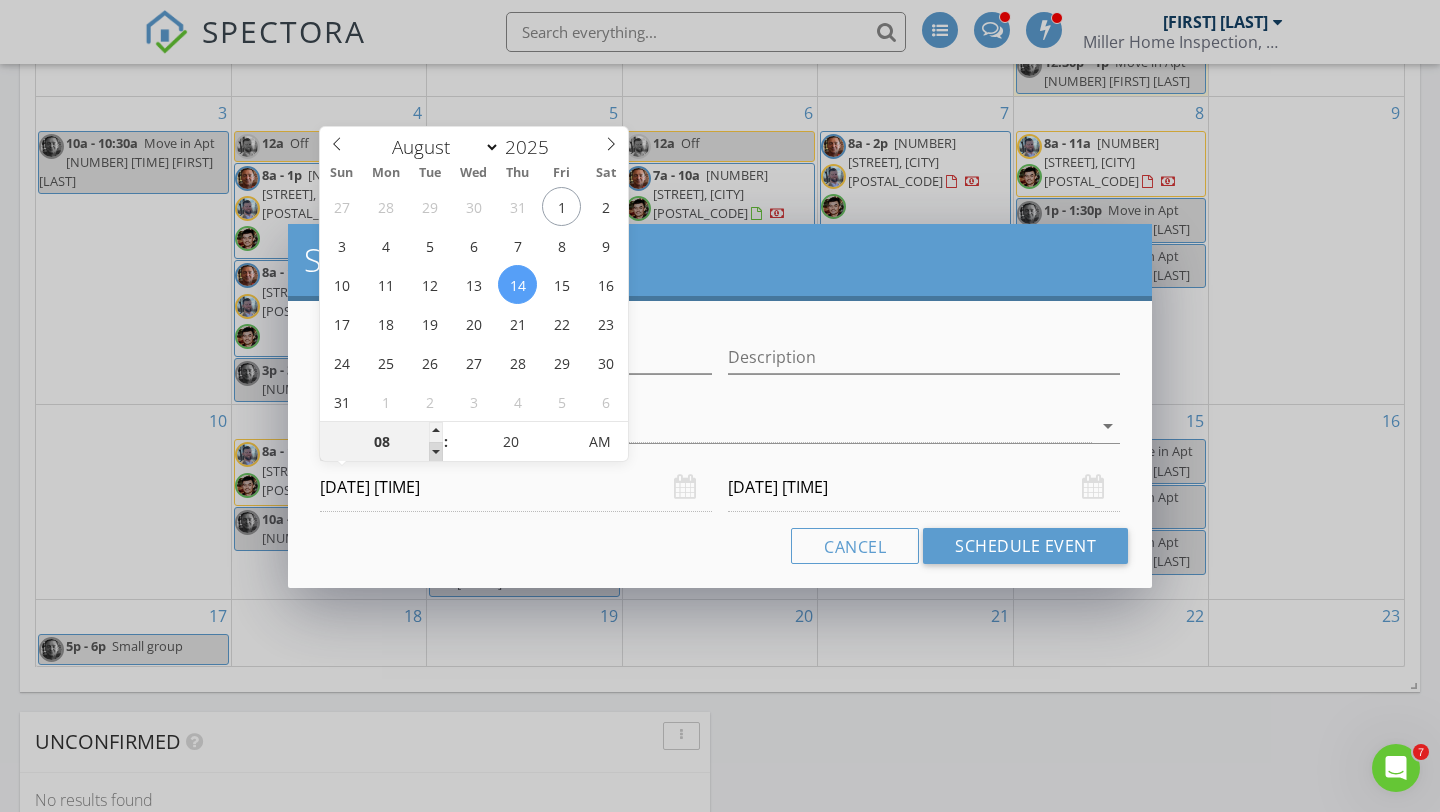 type on "08" 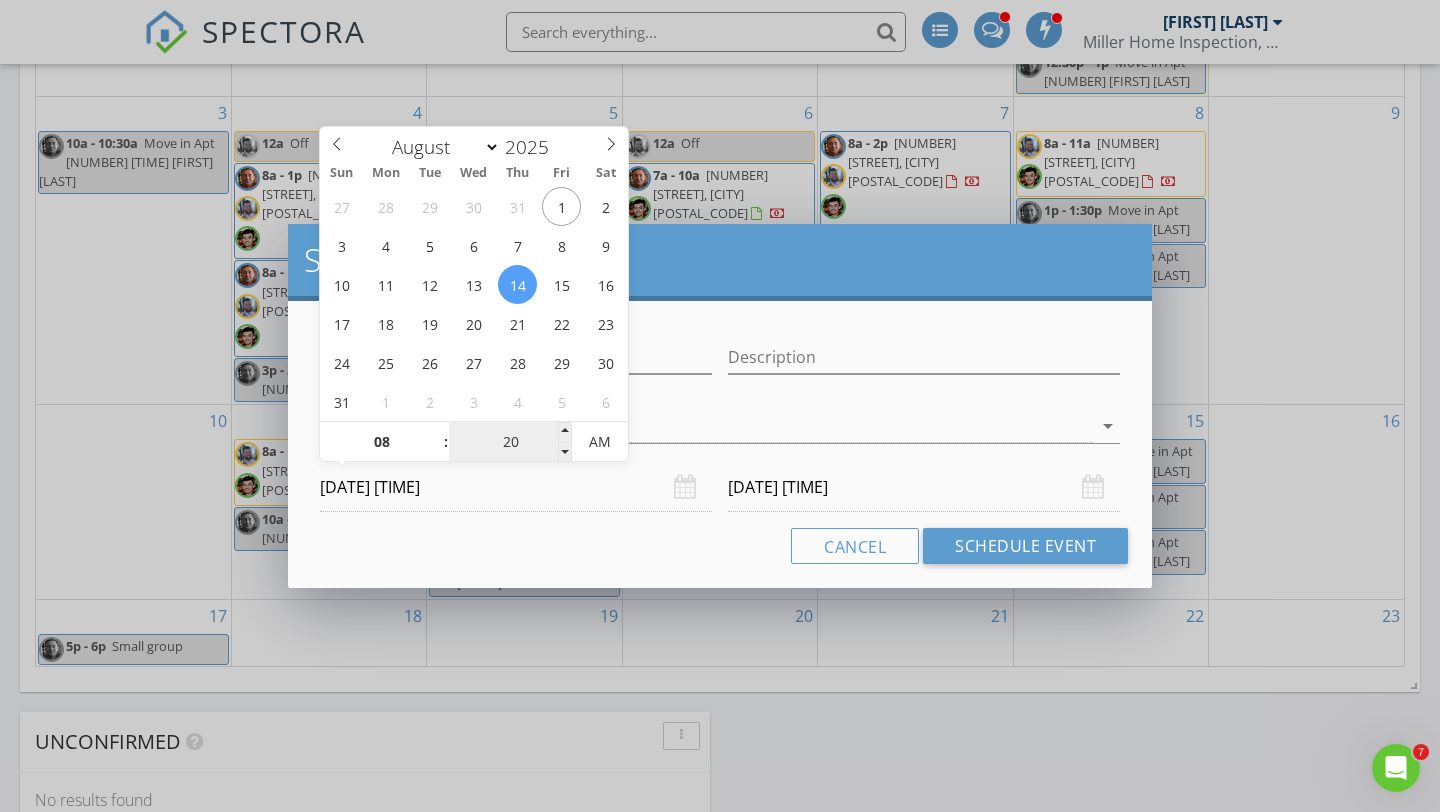 type on "08/15/2025 8:20 AM" 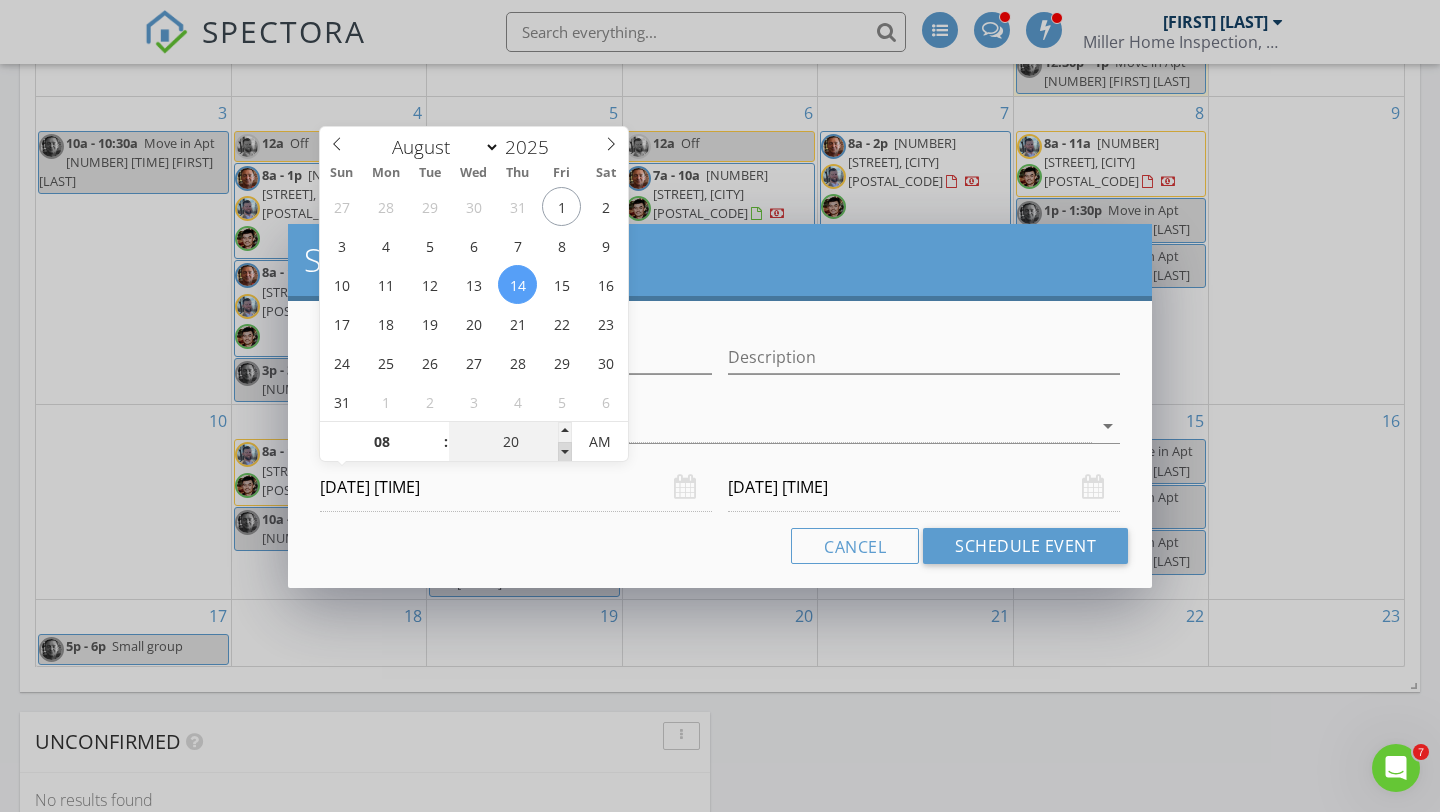type on "15" 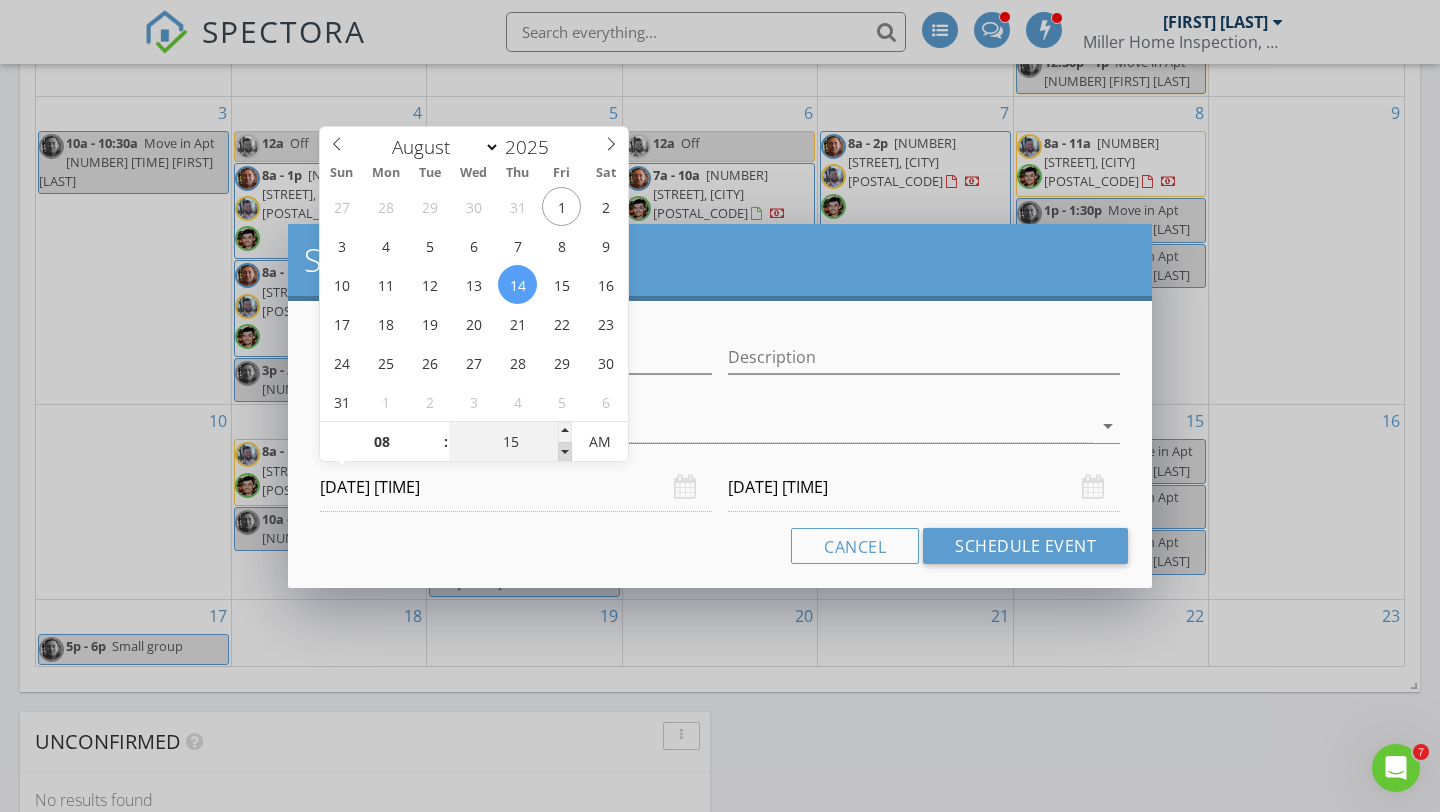 click at bounding box center [565, 452] 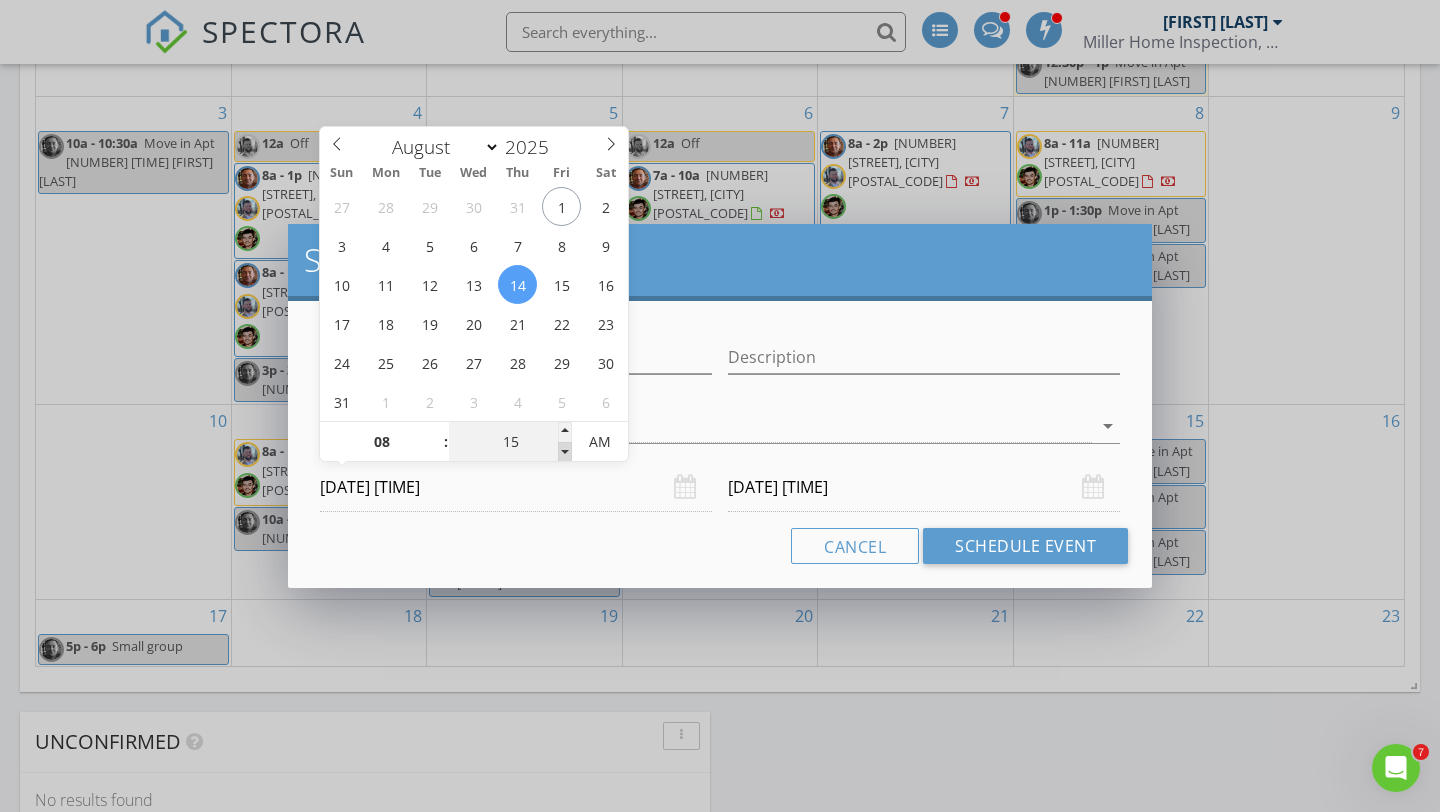 click at bounding box center (565, 452) 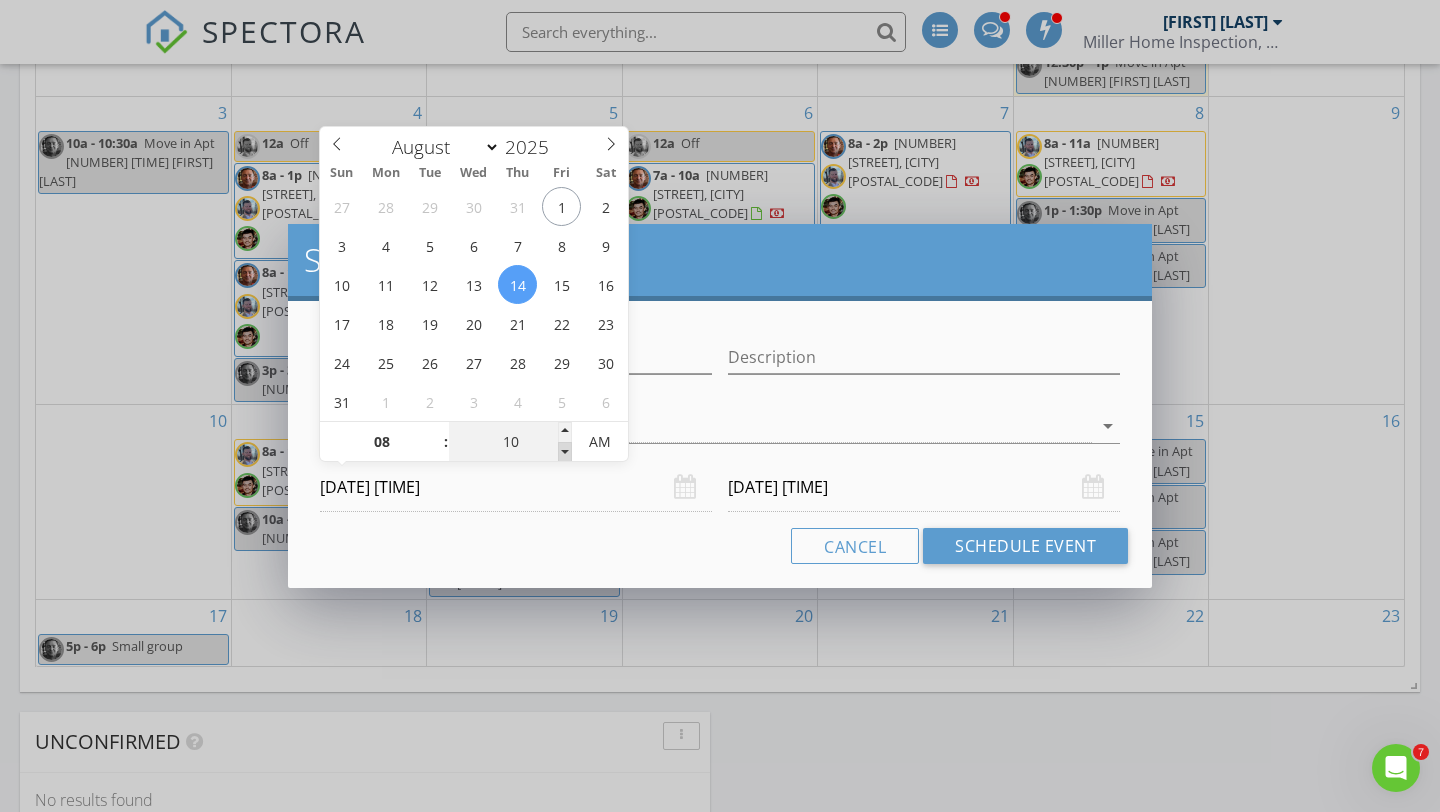 type on "08/15/2025 8:10 AM" 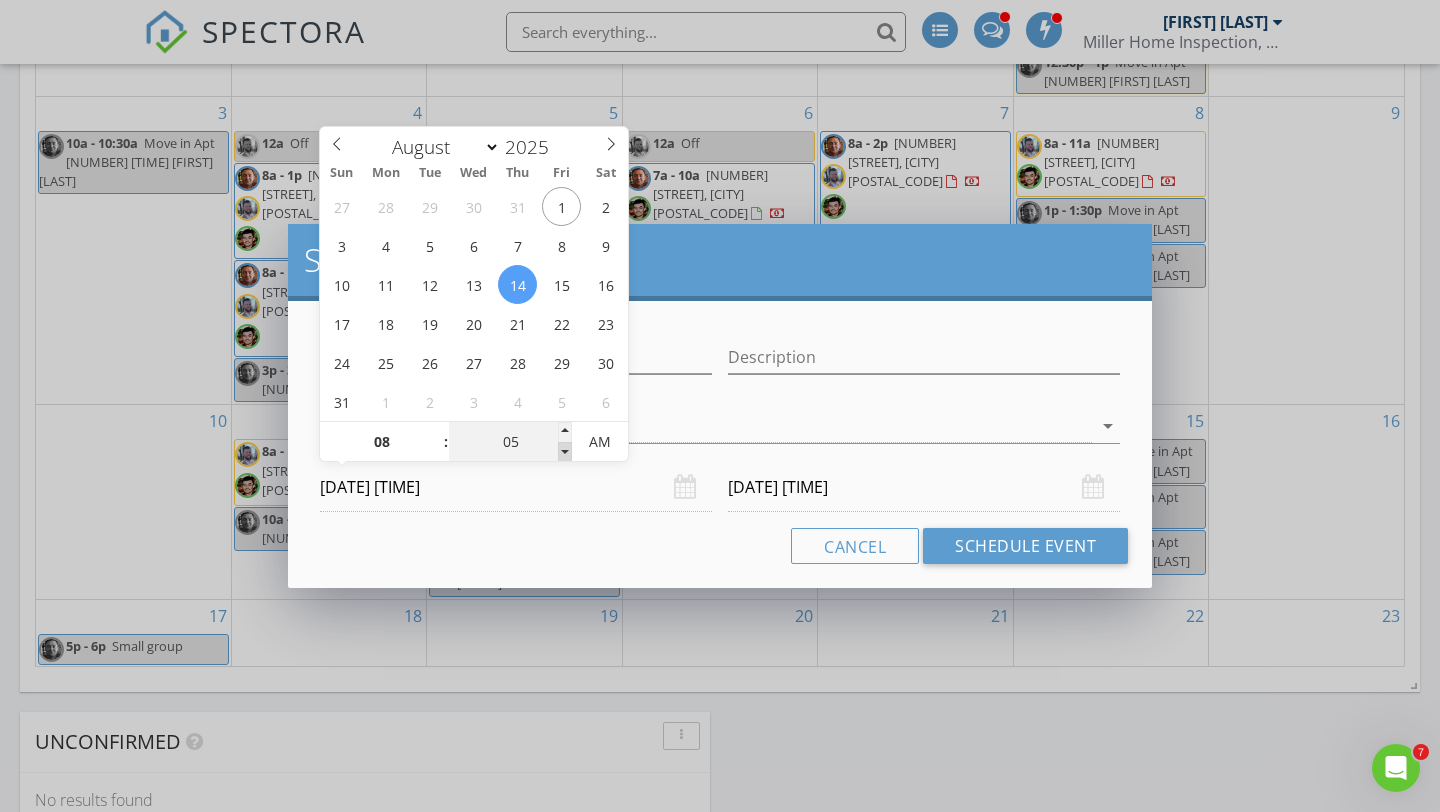 click at bounding box center [565, 452] 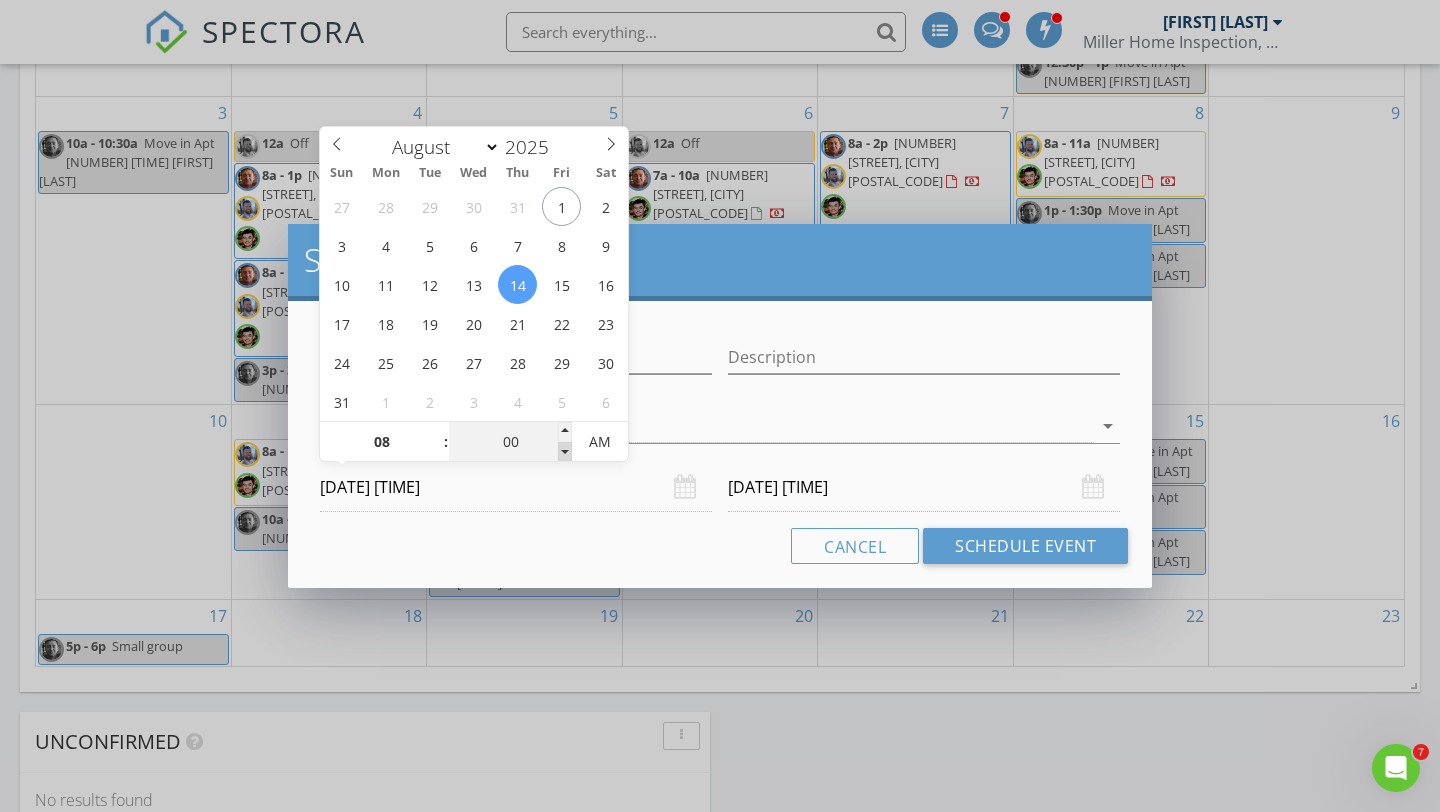 click at bounding box center [565, 452] 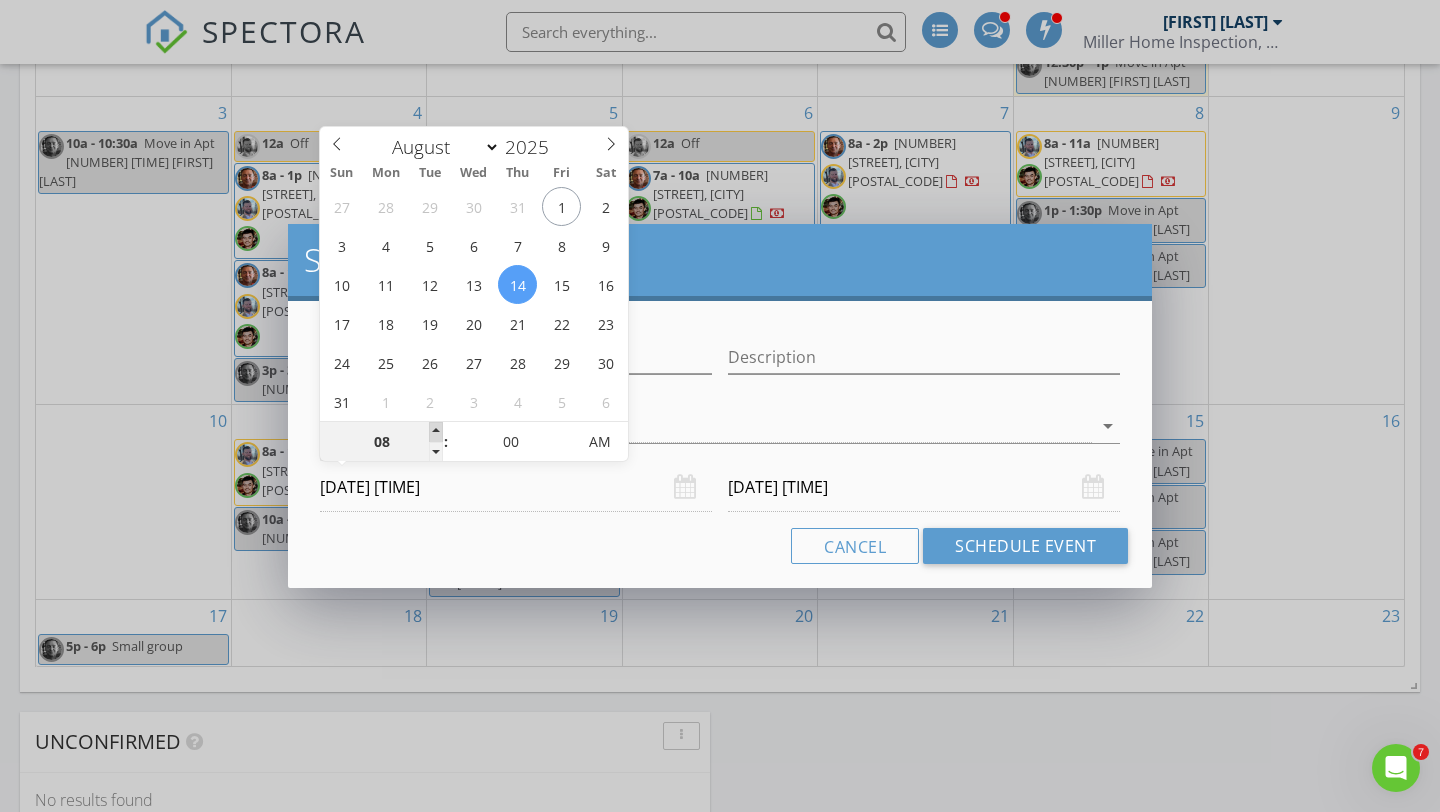 type on "09" 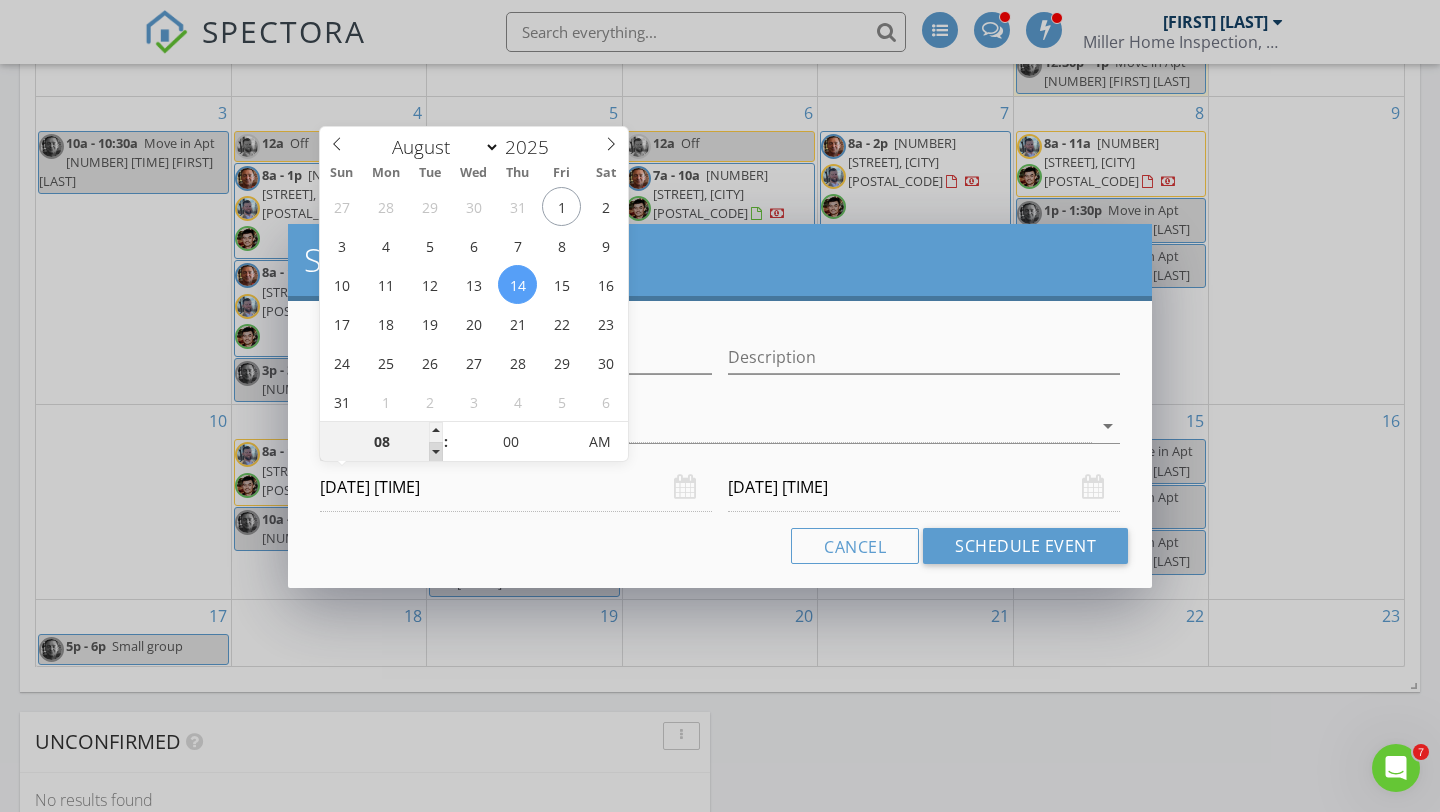type on "08" 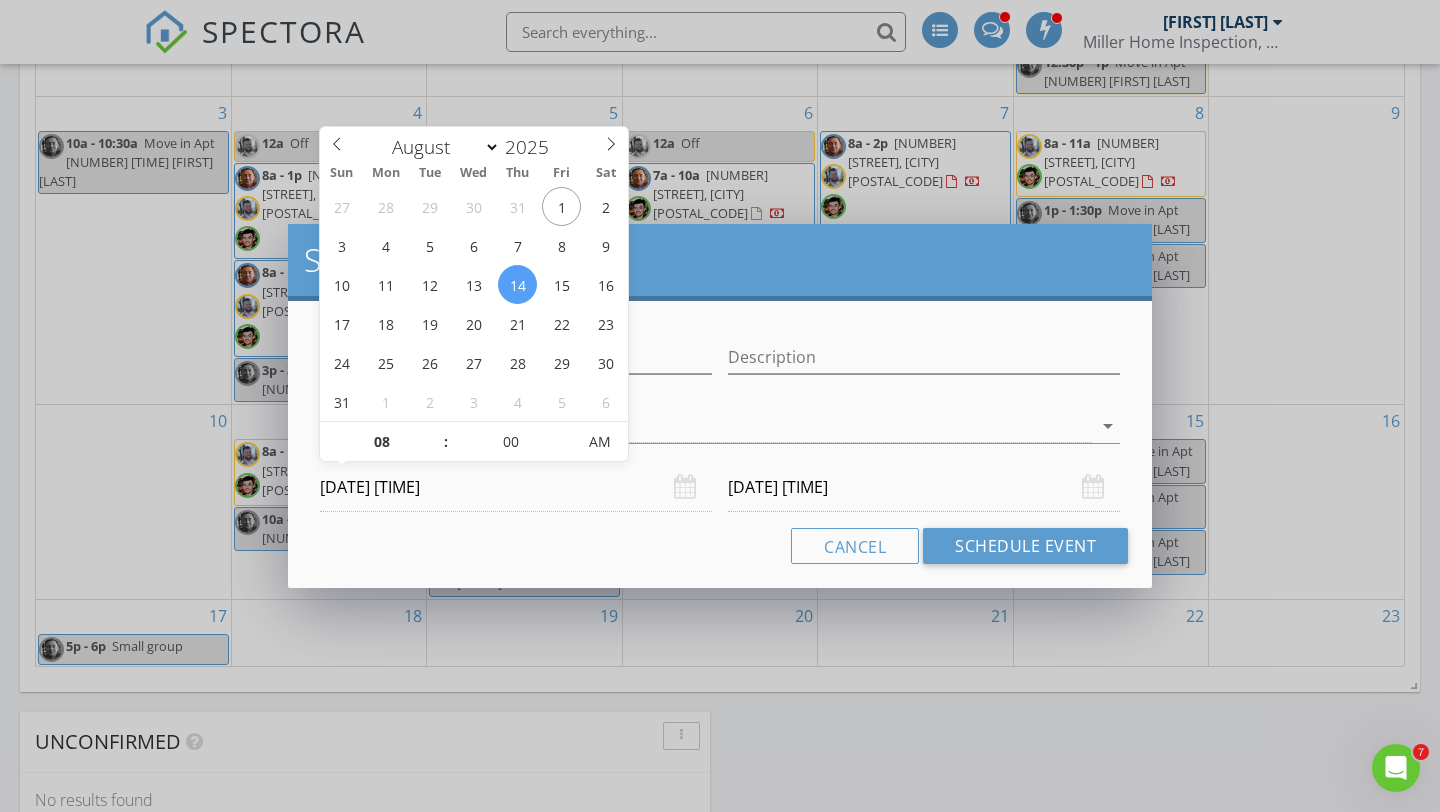 click on "08/15/2025 8:00 AM" at bounding box center (924, 487) 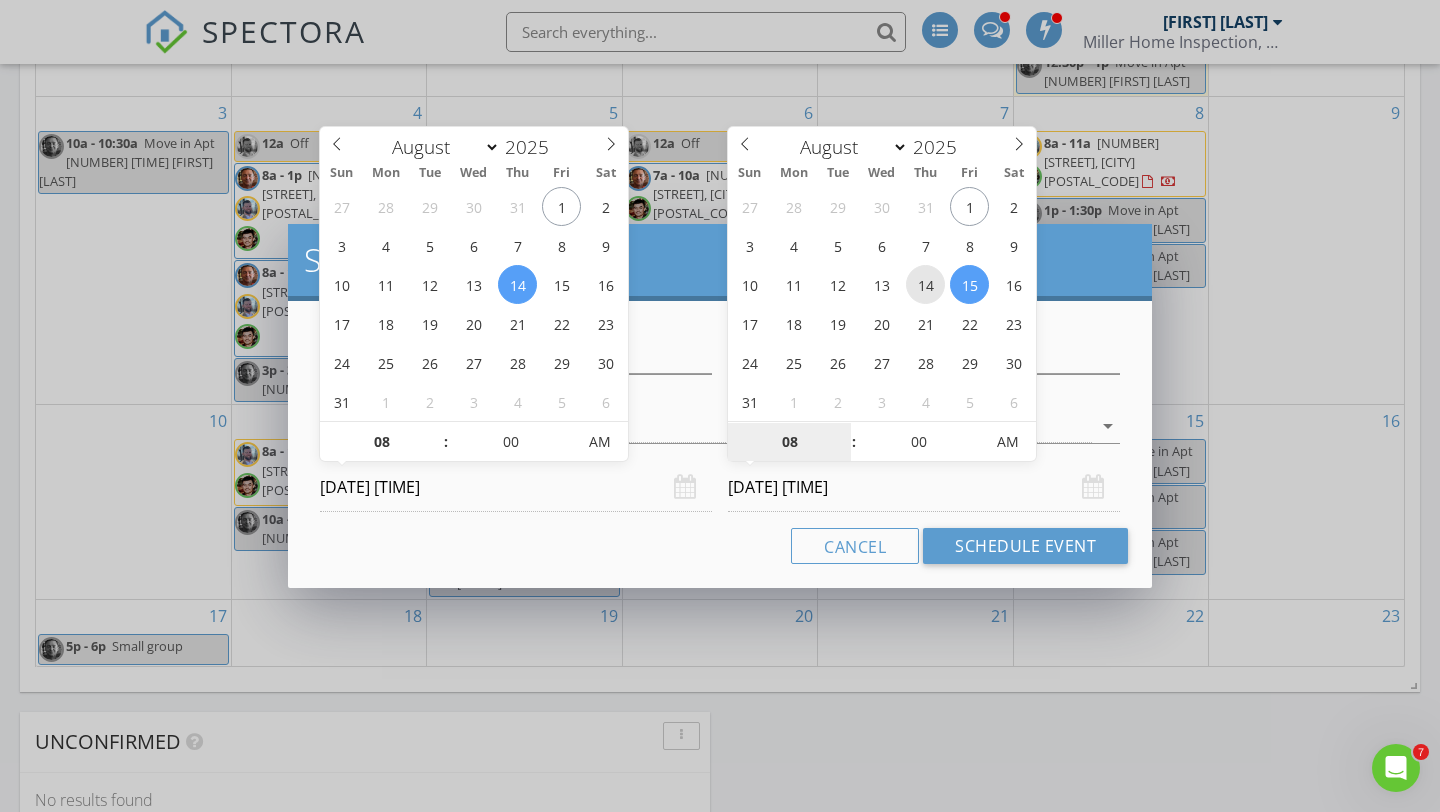 type on "08/14/2025 8:00 AM" 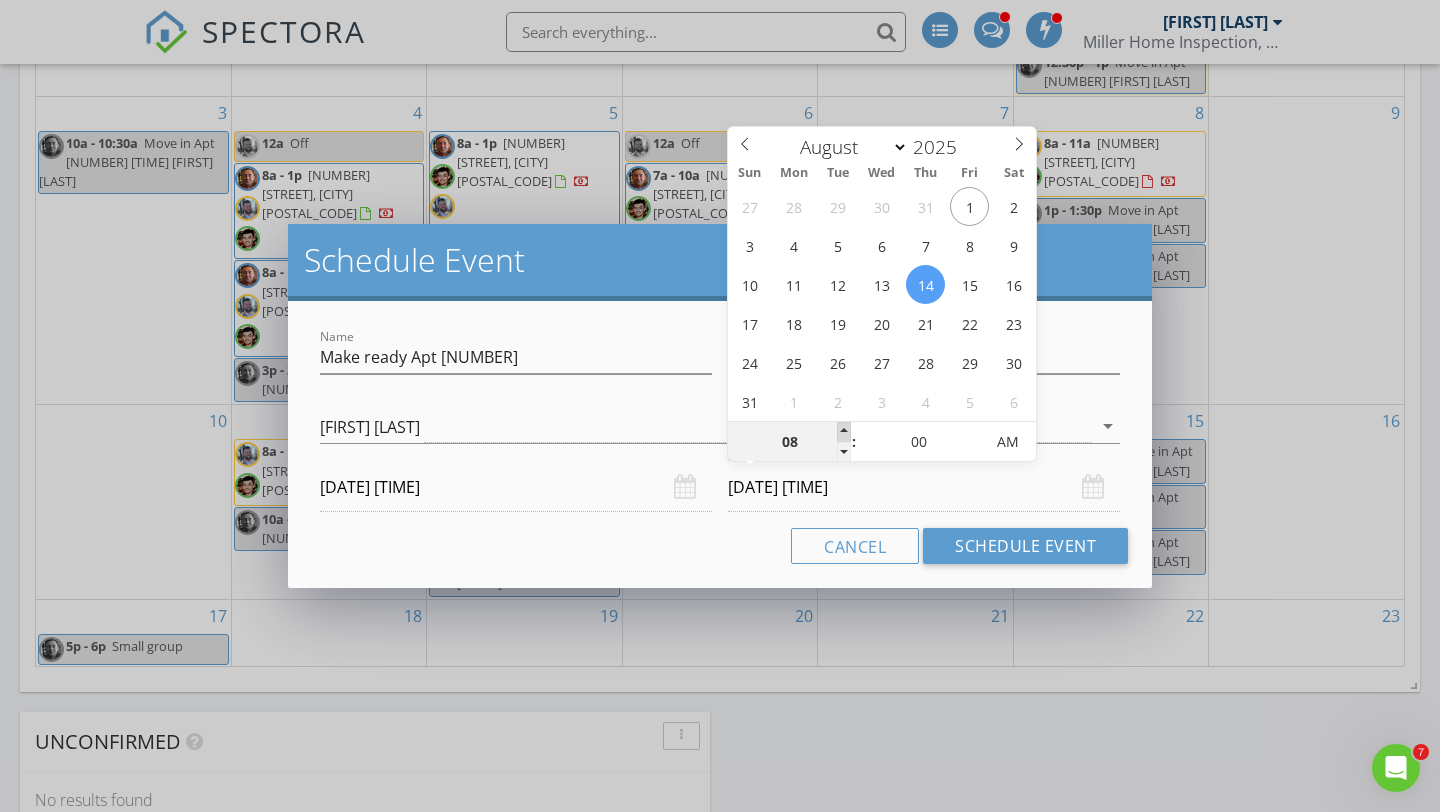 type on "09" 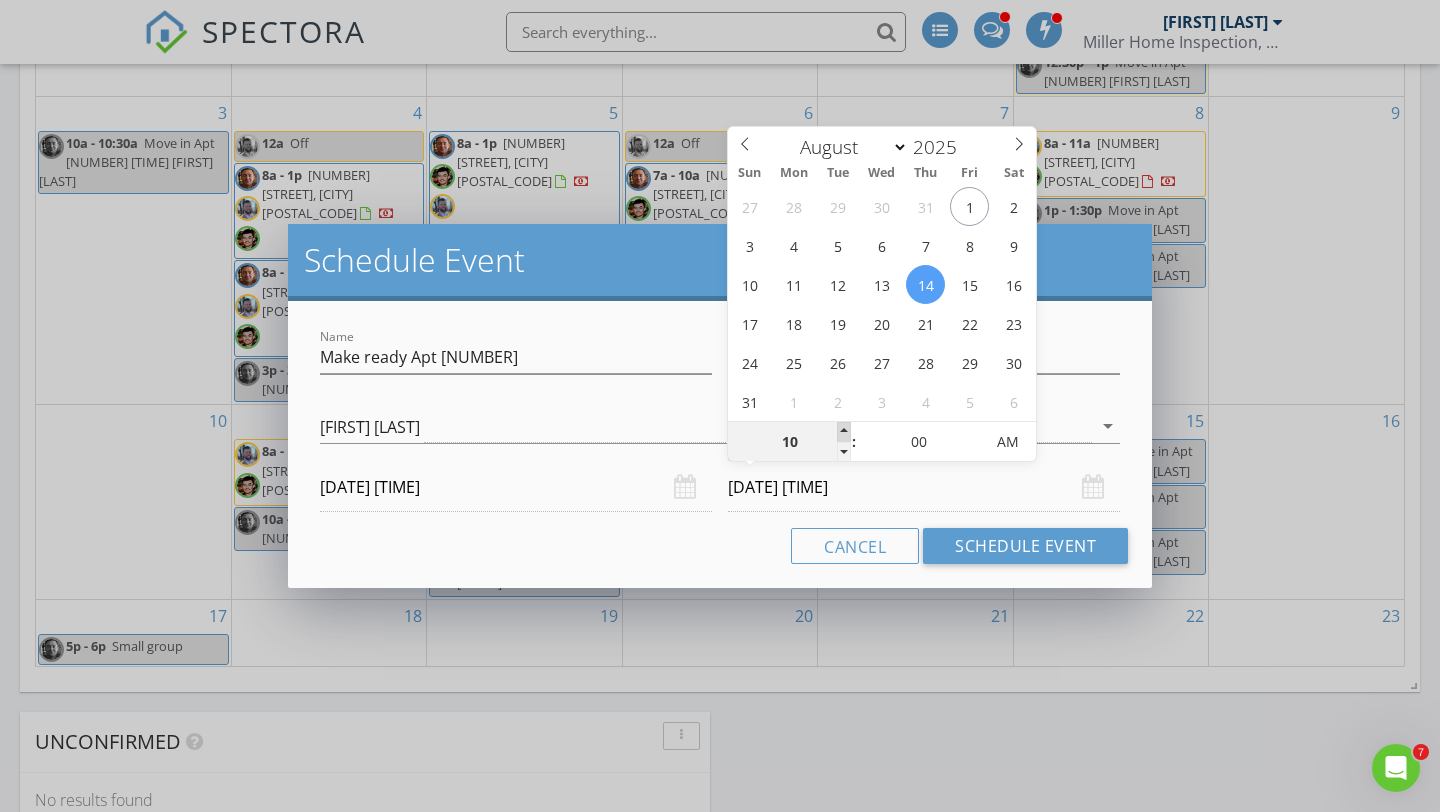 click at bounding box center (844, 432) 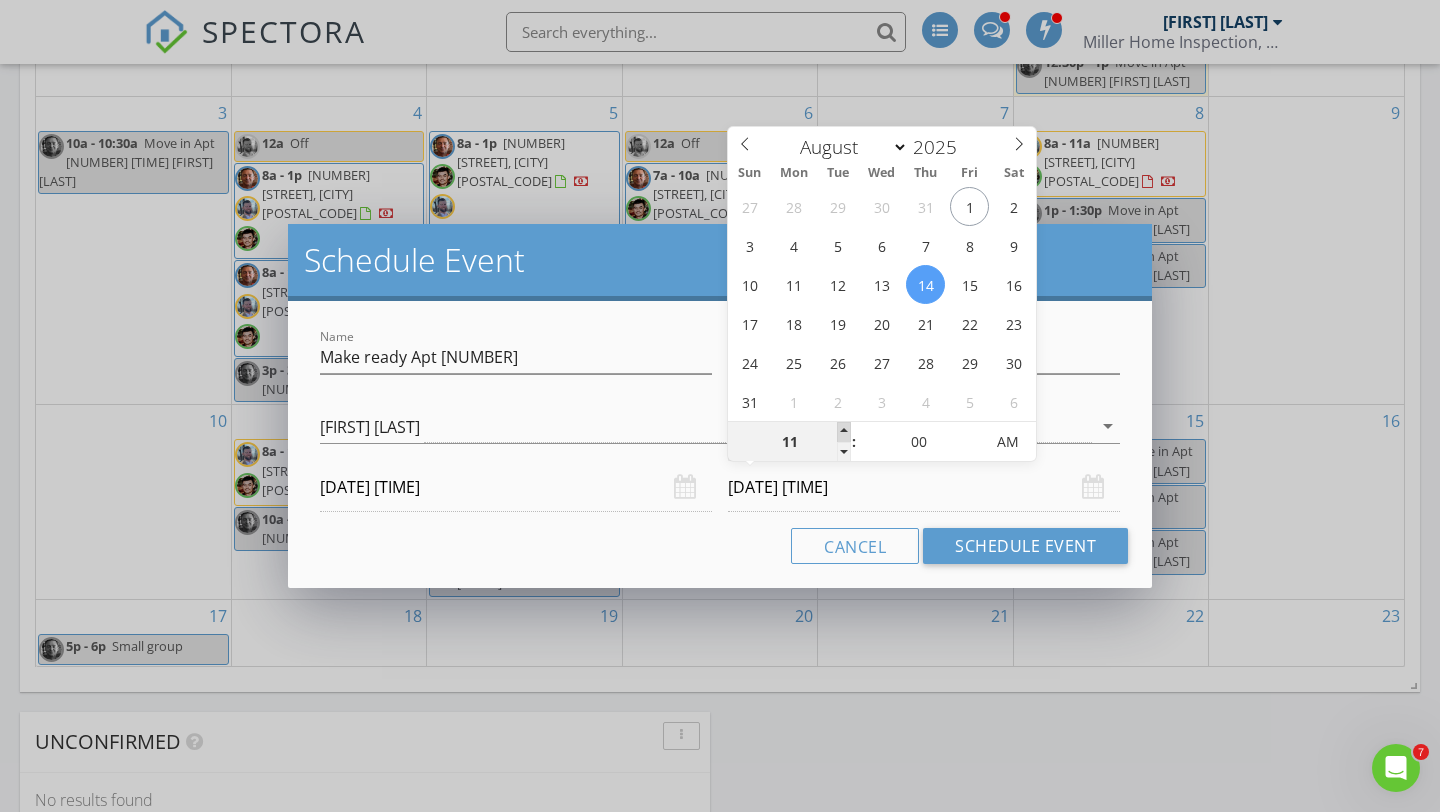 click at bounding box center [844, 432] 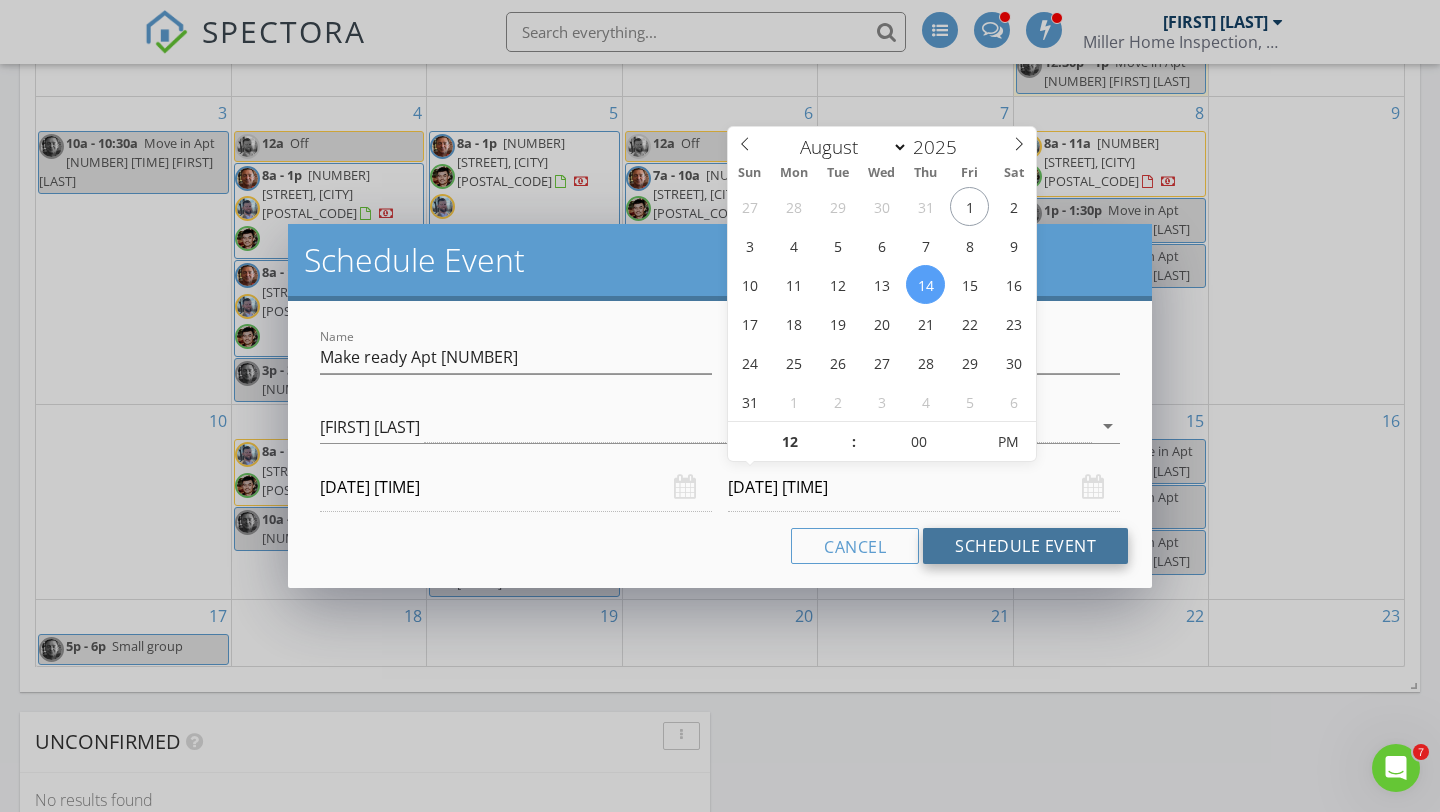click on "Schedule Event" at bounding box center (1025, 546) 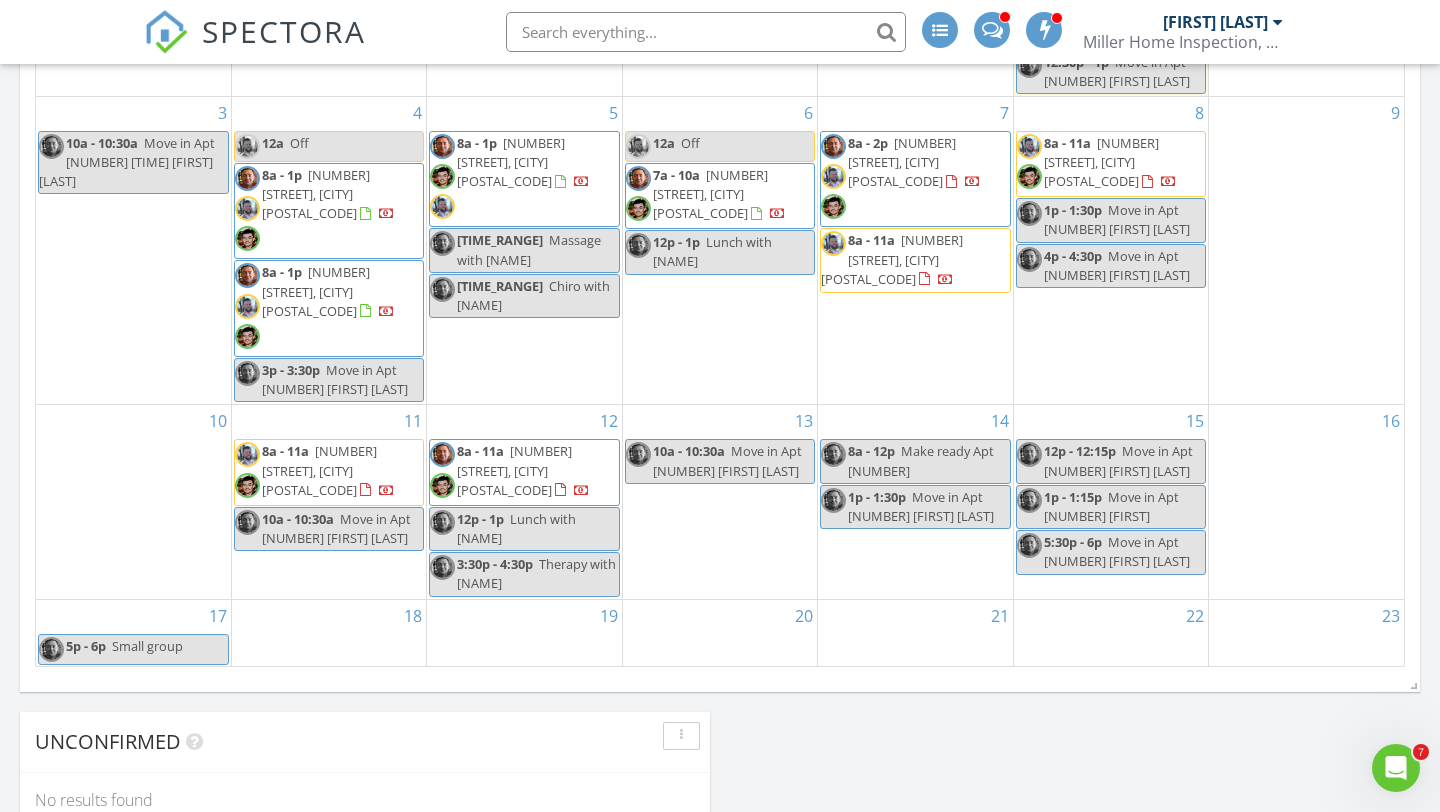 scroll, scrollTop: 1284, scrollLeft: 0, axis: vertical 